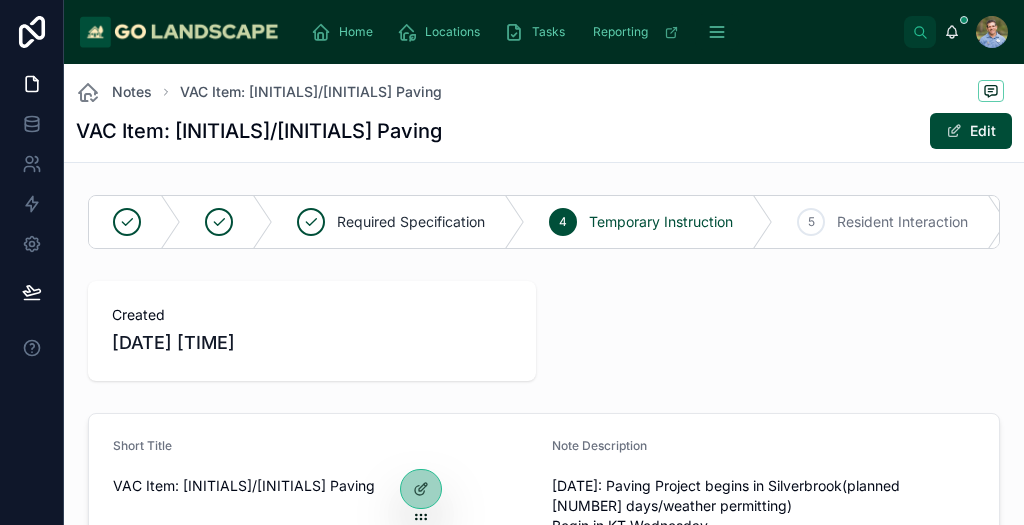 scroll, scrollTop: 0, scrollLeft: 0, axis: both 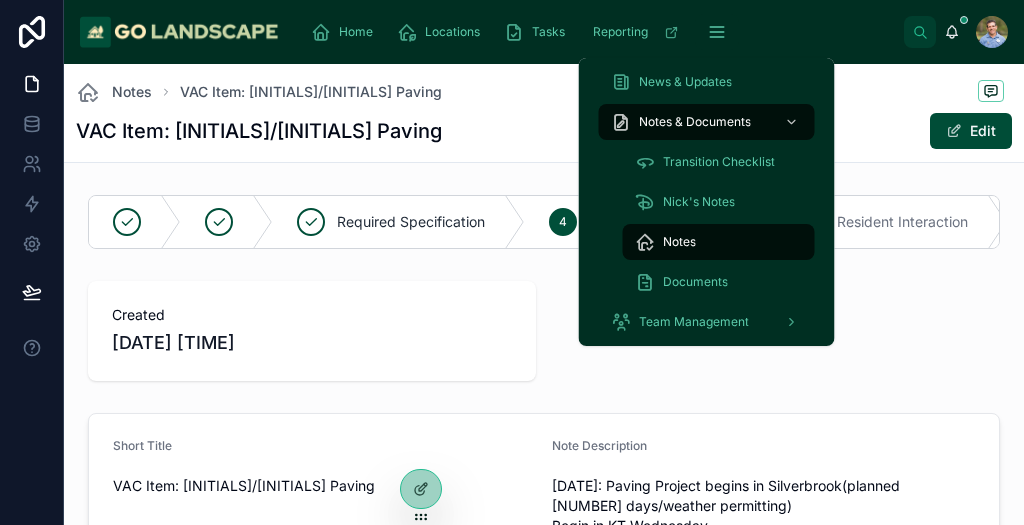click on "Notes" at bounding box center [679, 242] 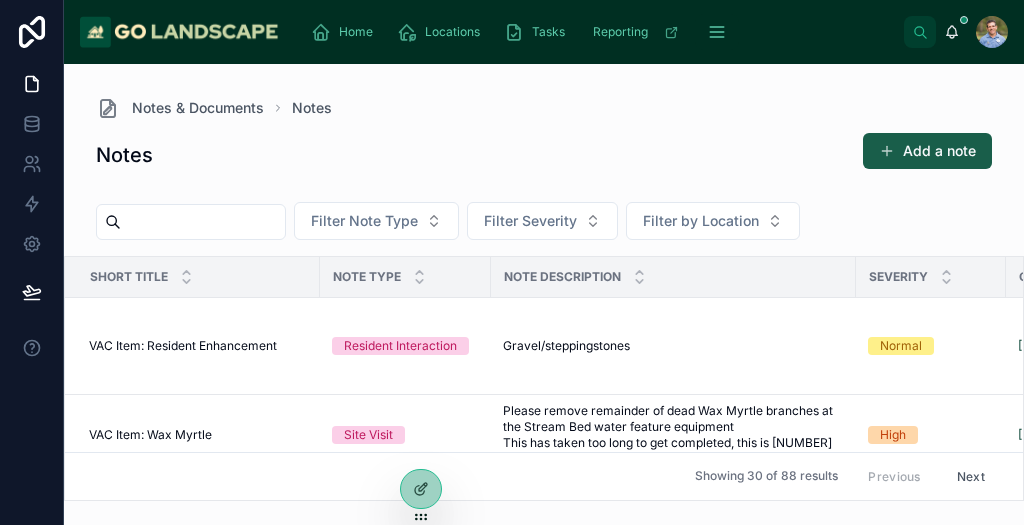 click on "Add a note" at bounding box center (927, 151) 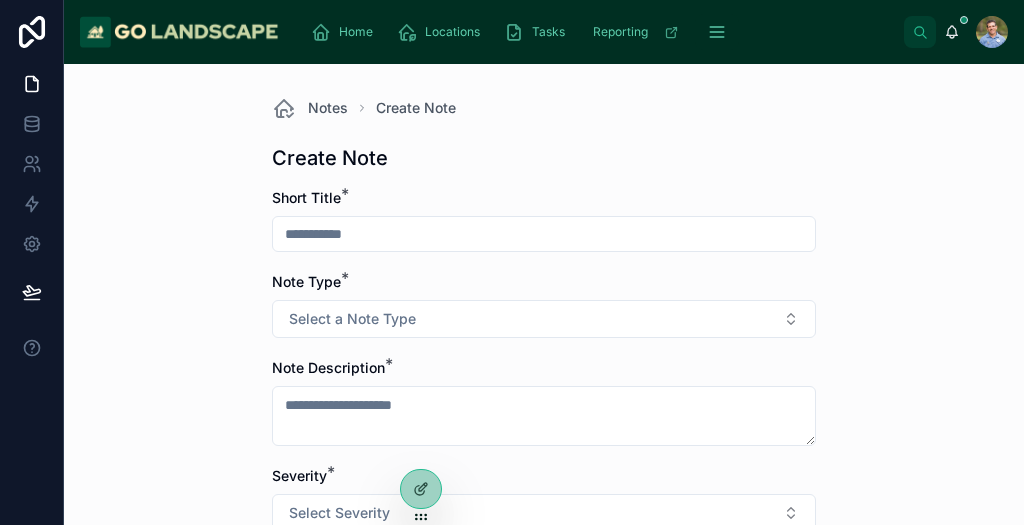 click at bounding box center (544, 234) 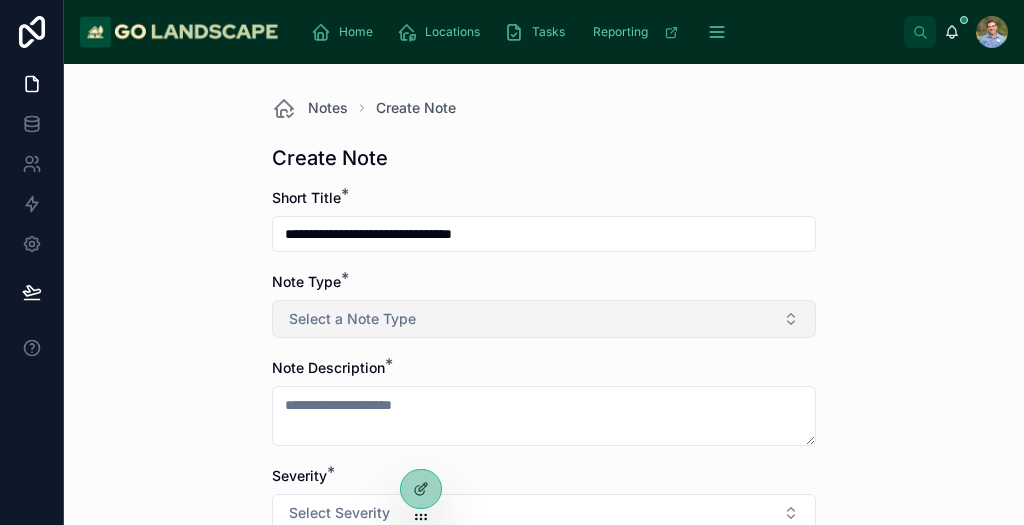 type on "**********" 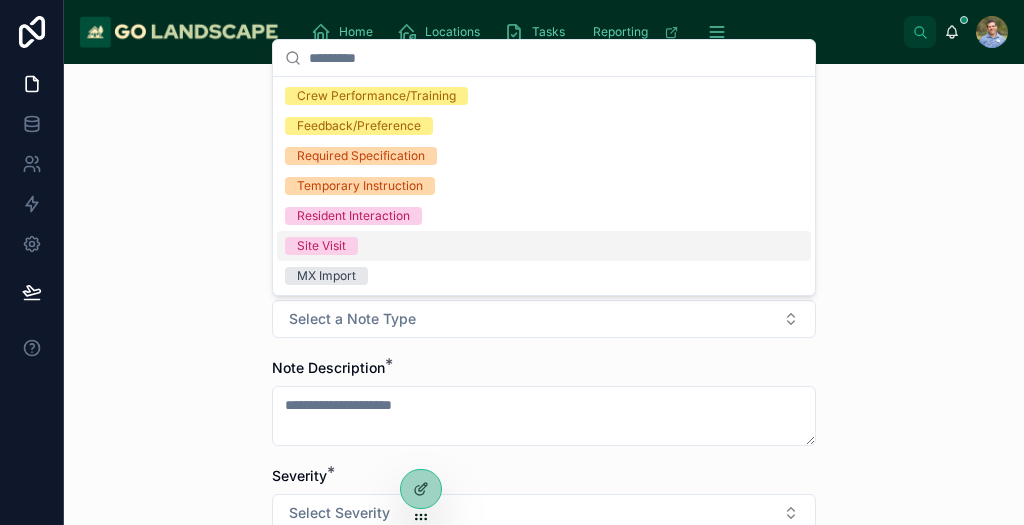 click on "Site Visit" at bounding box center (321, 246) 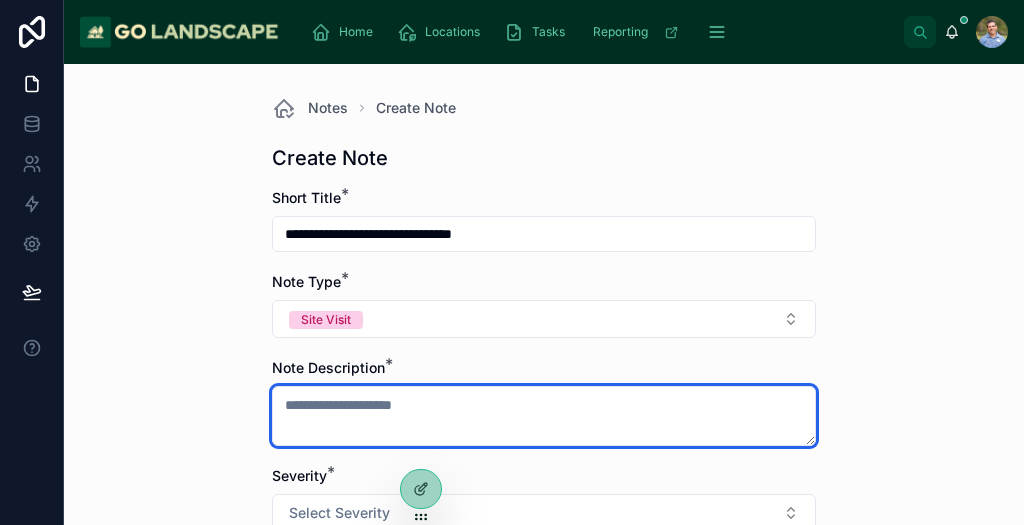 click at bounding box center (544, 416) 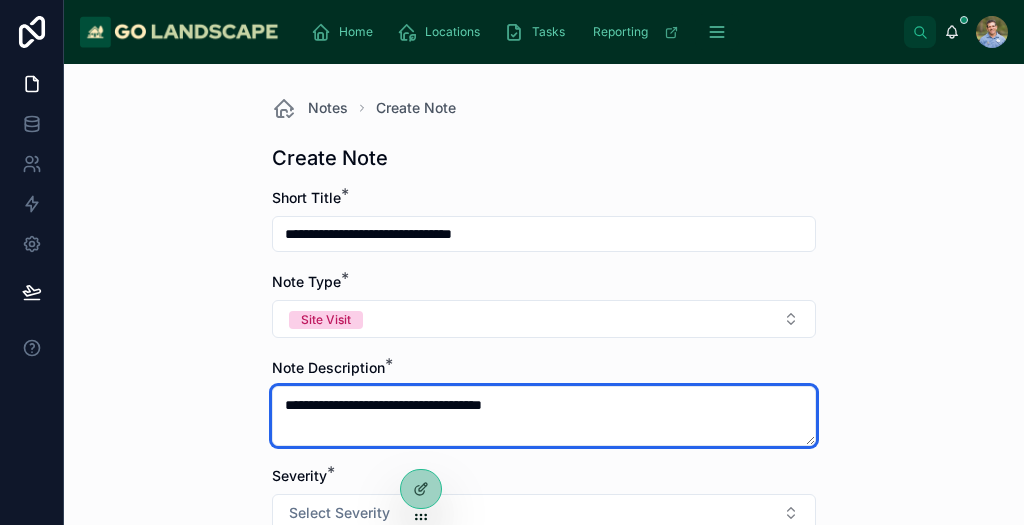 click on "**********" at bounding box center [544, 416] 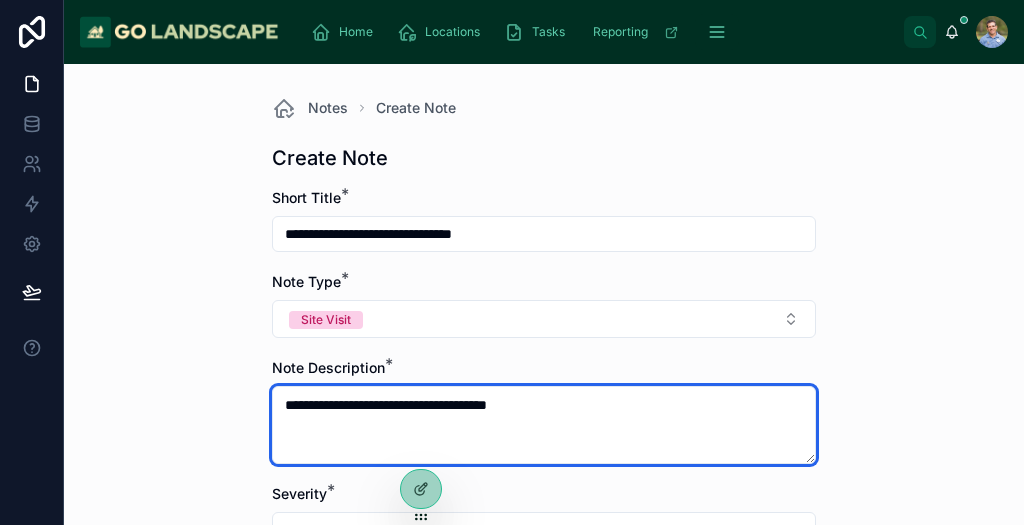 click on "**********" at bounding box center [544, 425] 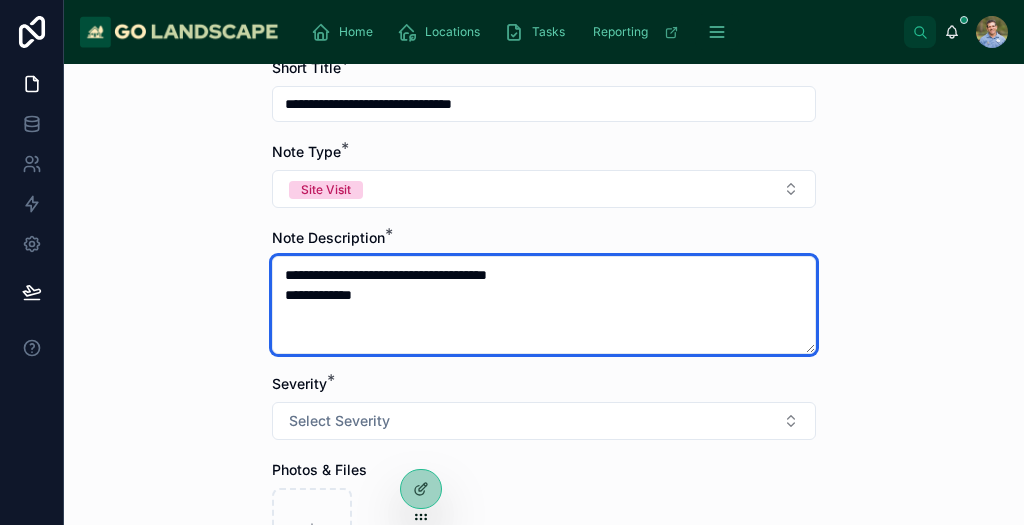 scroll, scrollTop: 132, scrollLeft: 0, axis: vertical 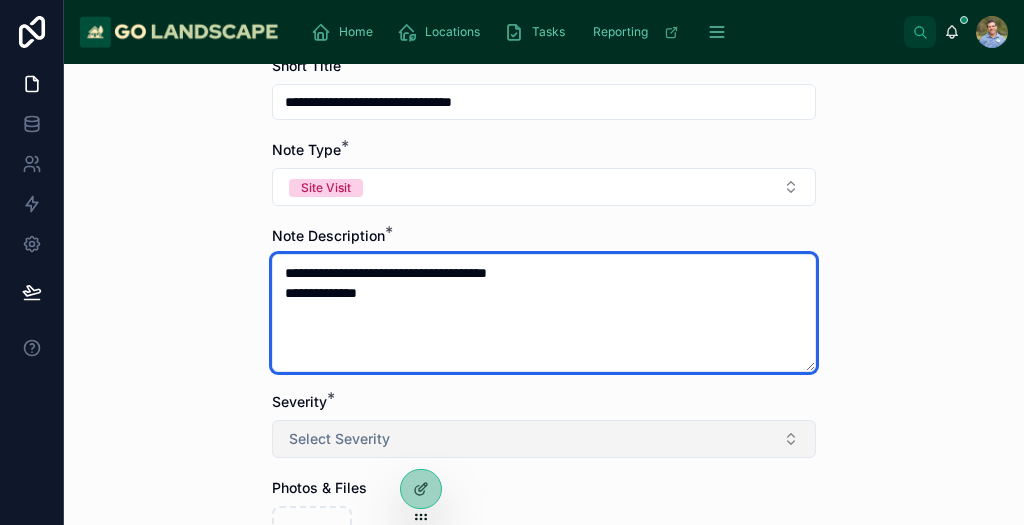 type on "**********" 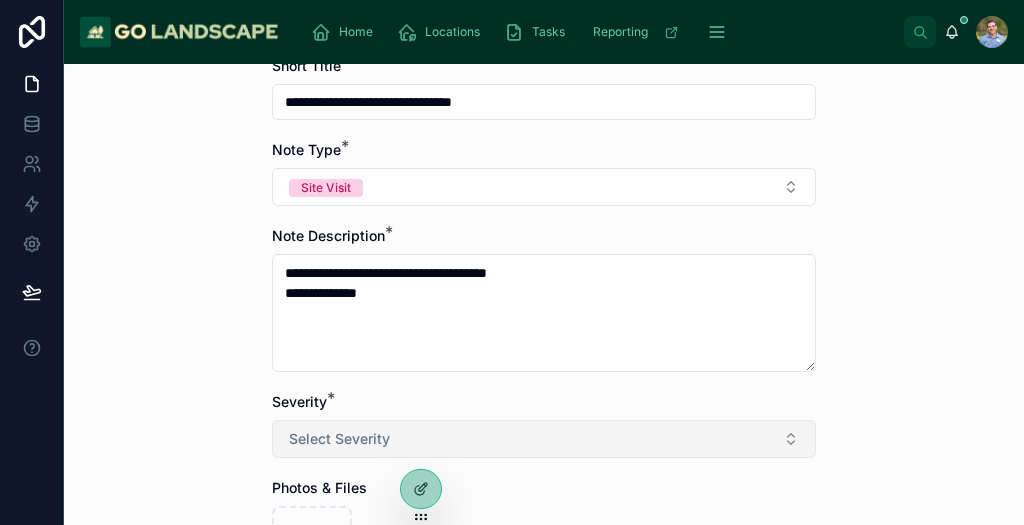 click on "Select Severity" at bounding box center (544, 439) 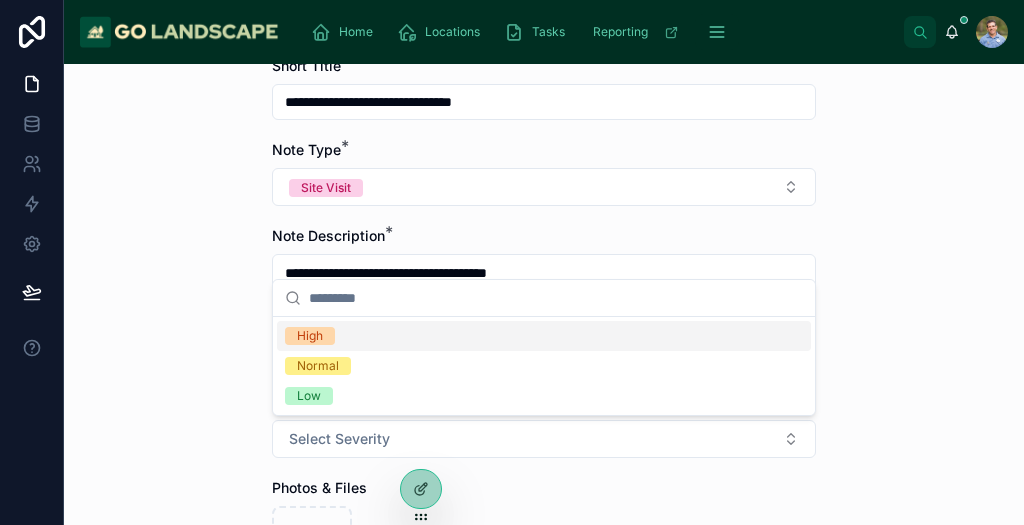 click on "High" at bounding box center (310, 336) 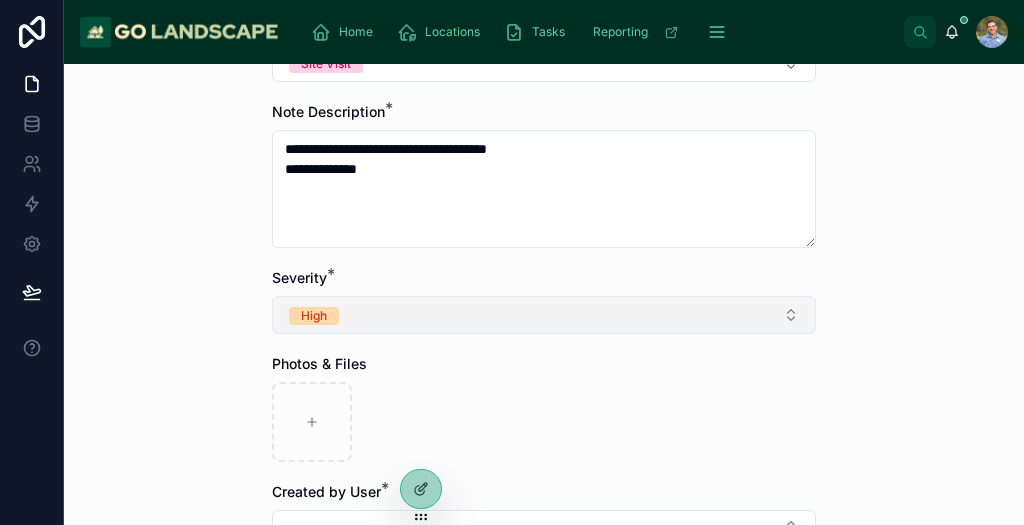 scroll, scrollTop: 273, scrollLeft: 0, axis: vertical 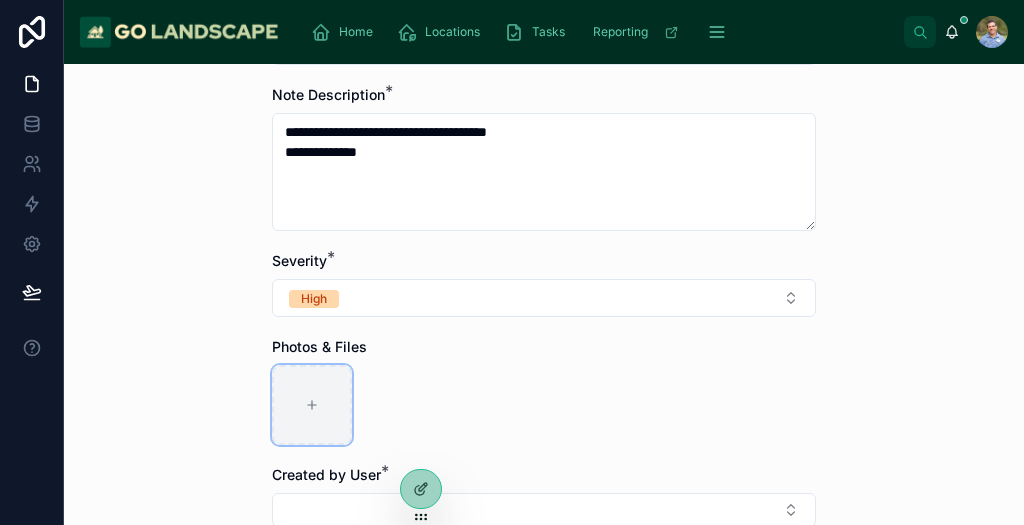 click 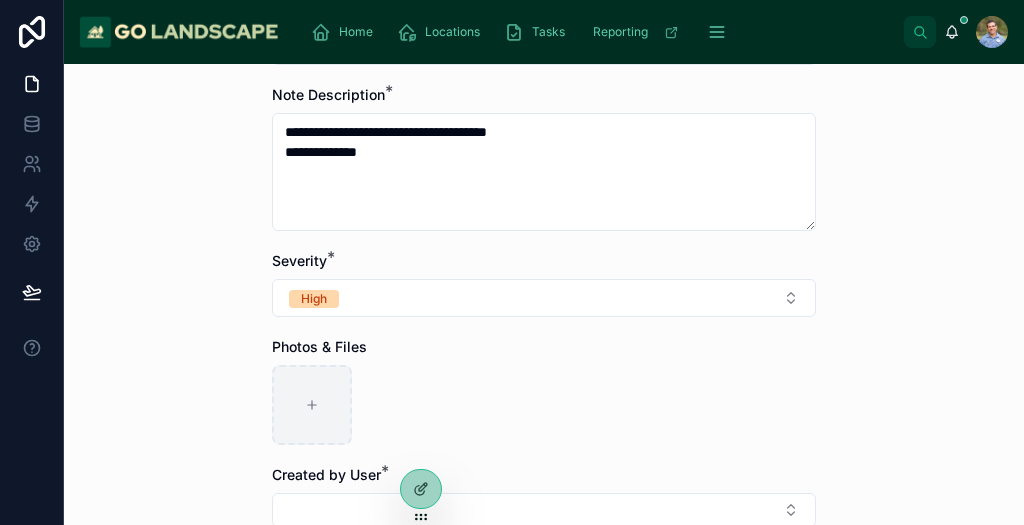 type on "**********" 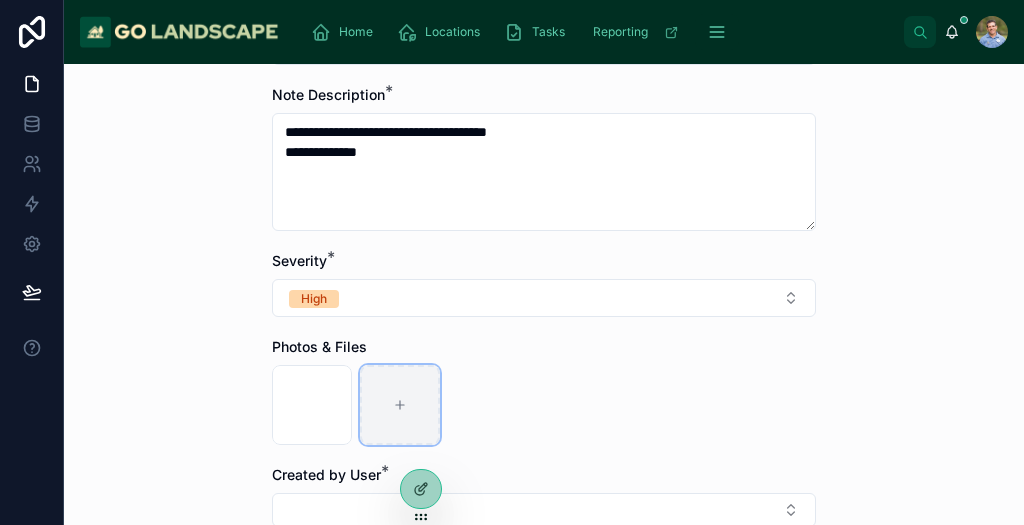 click 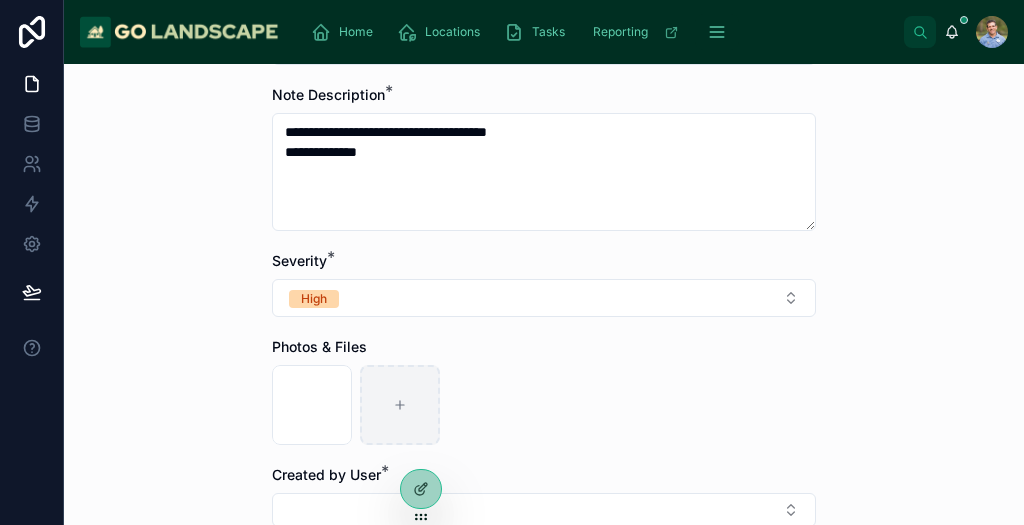 type on "**********" 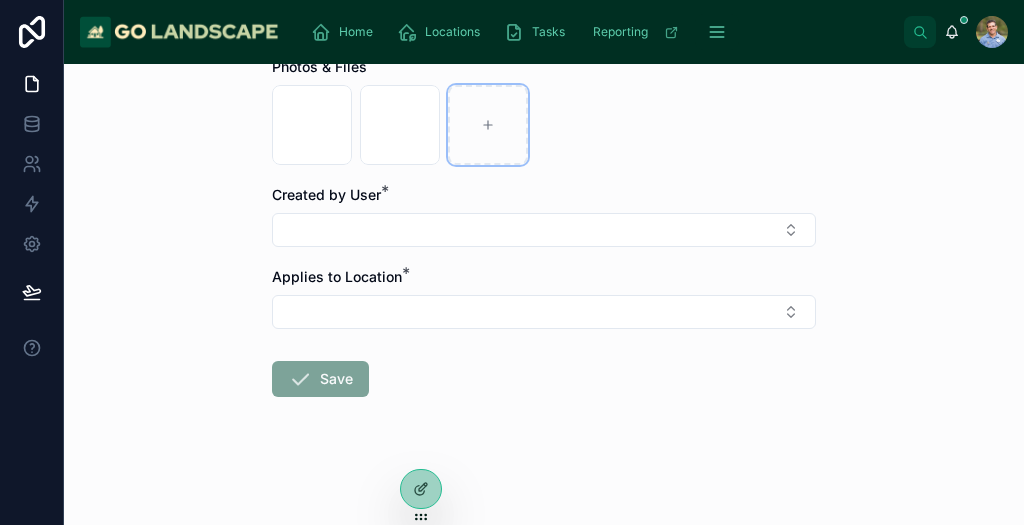 scroll, scrollTop: 553, scrollLeft: 0, axis: vertical 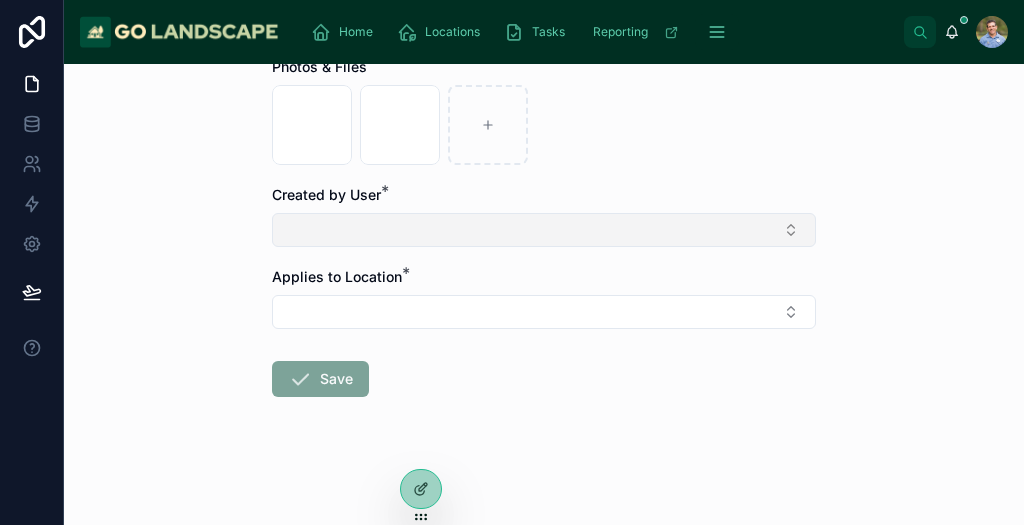 click at bounding box center [544, 230] 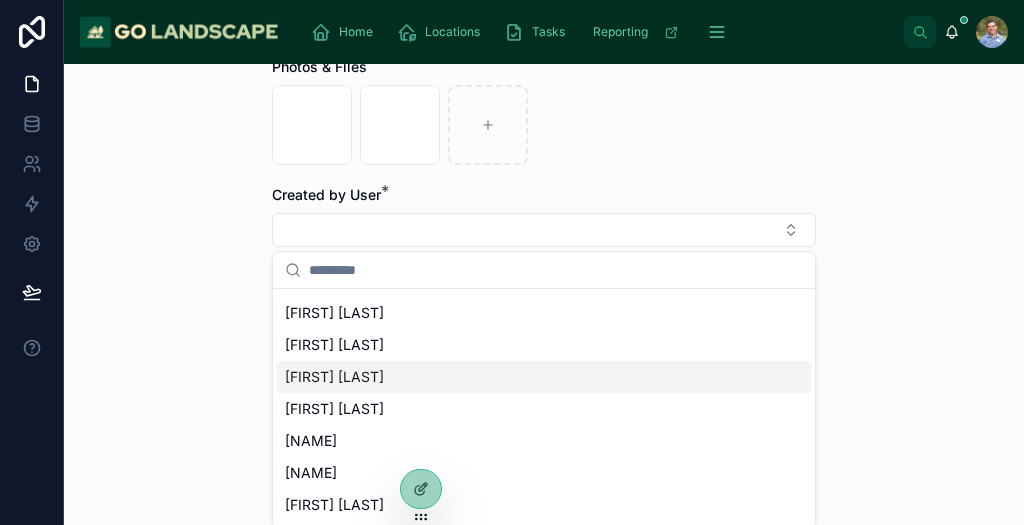 scroll, scrollTop: 92, scrollLeft: 0, axis: vertical 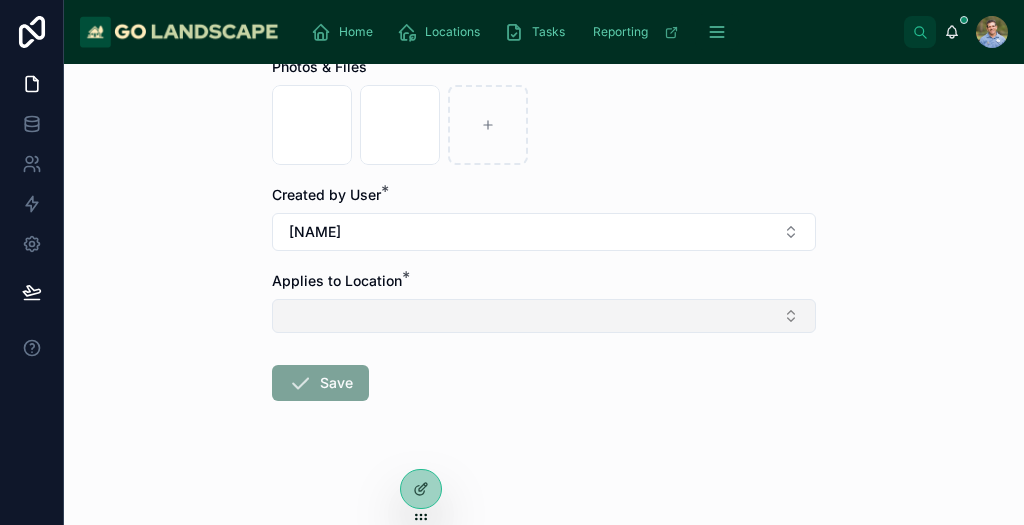 click at bounding box center [544, 316] 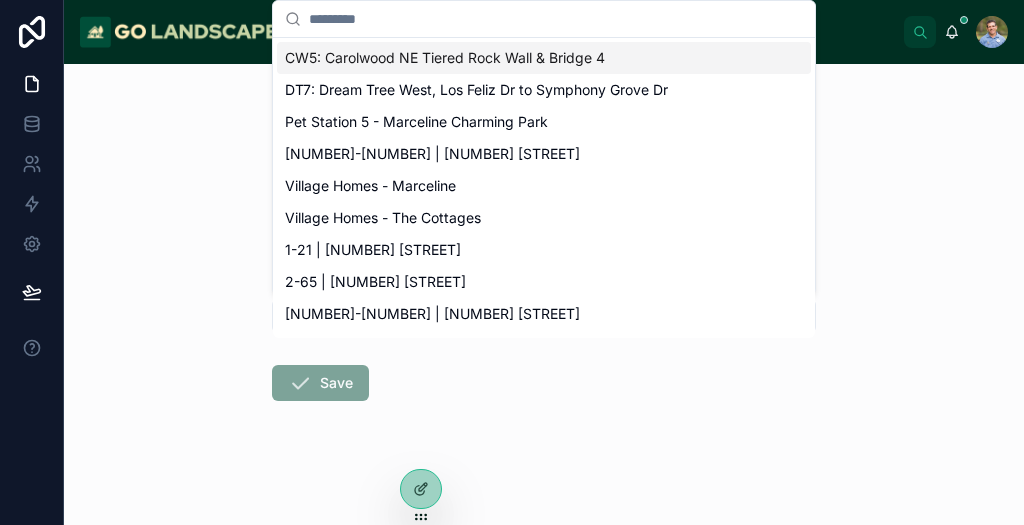 scroll, scrollTop: 0, scrollLeft: 0, axis: both 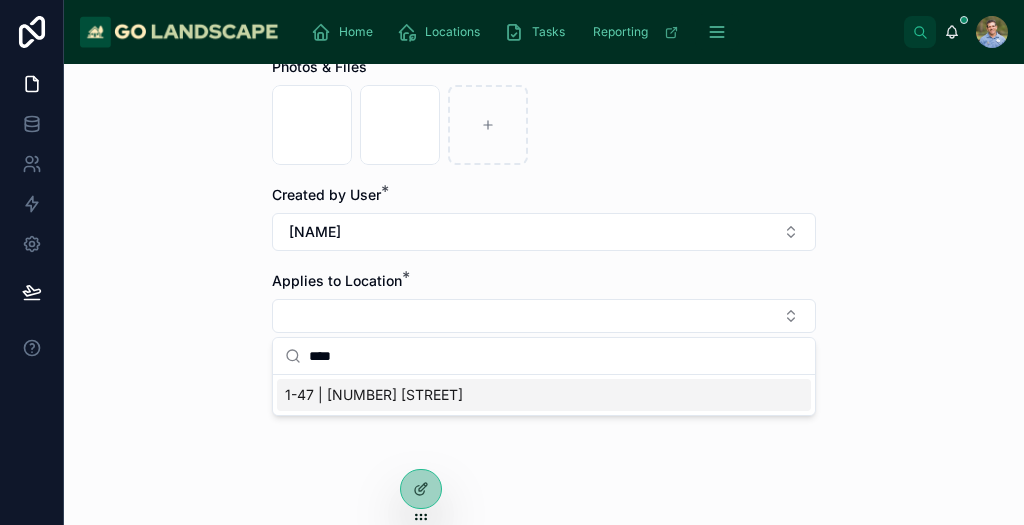 type on "****" 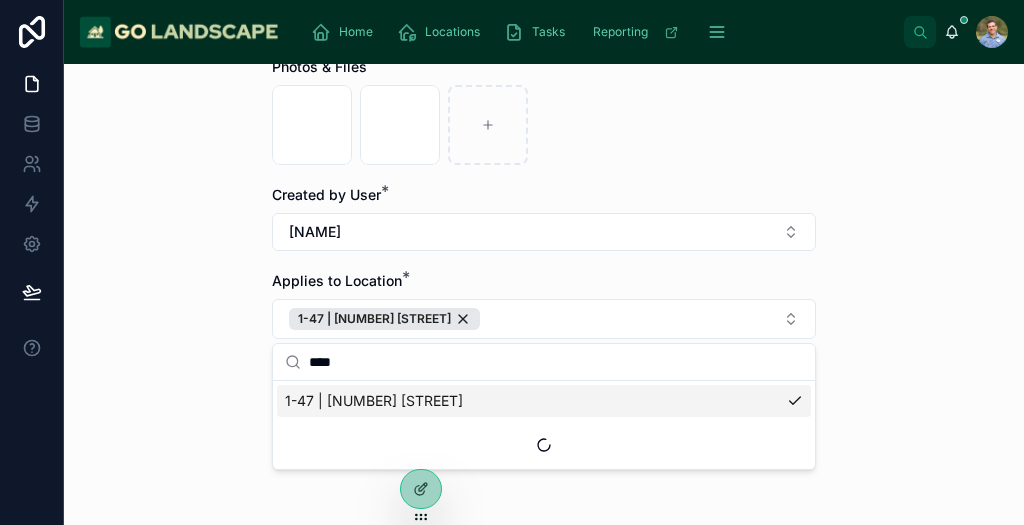 click on "**********" at bounding box center [544, 294] 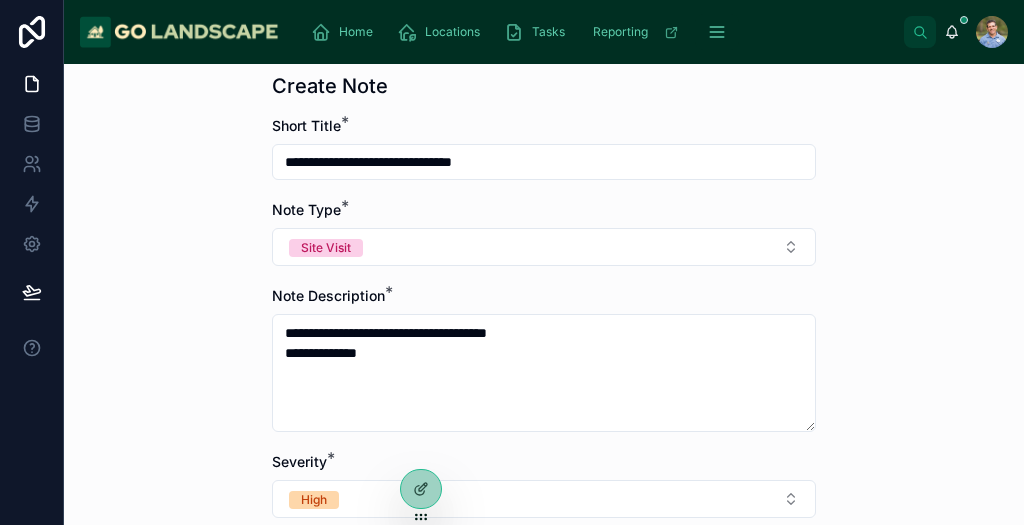 scroll, scrollTop: 93, scrollLeft: 0, axis: vertical 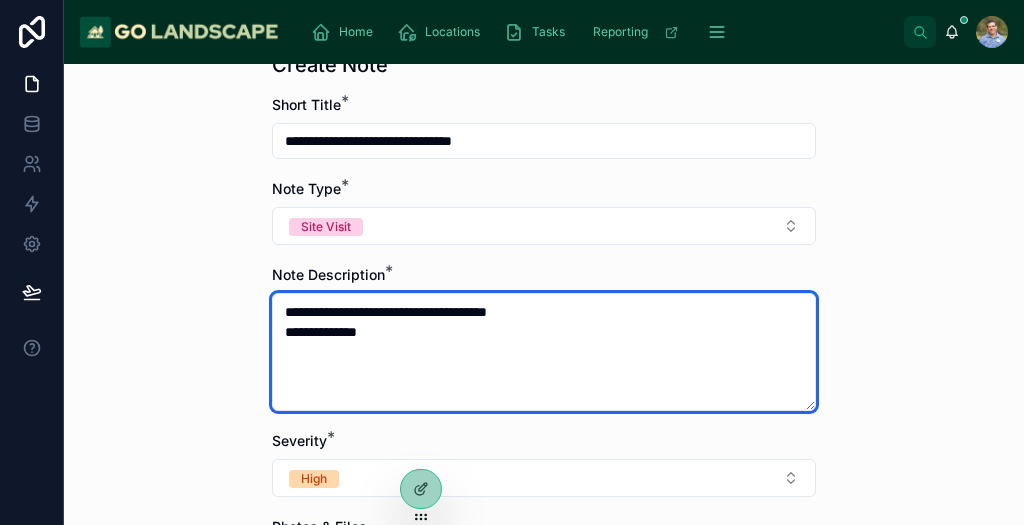 click on "**********" at bounding box center [544, 352] 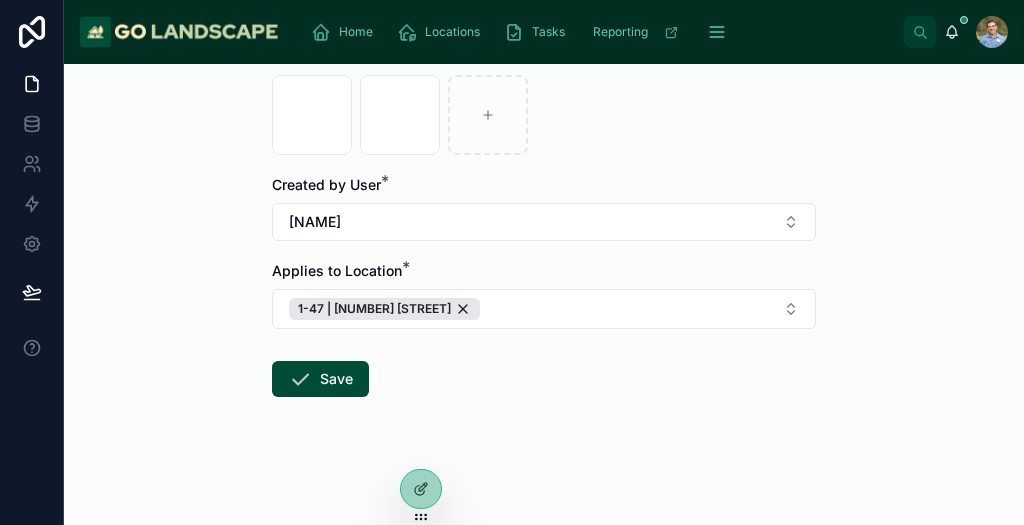 scroll, scrollTop: 583, scrollLeft: 0, axis: vertical 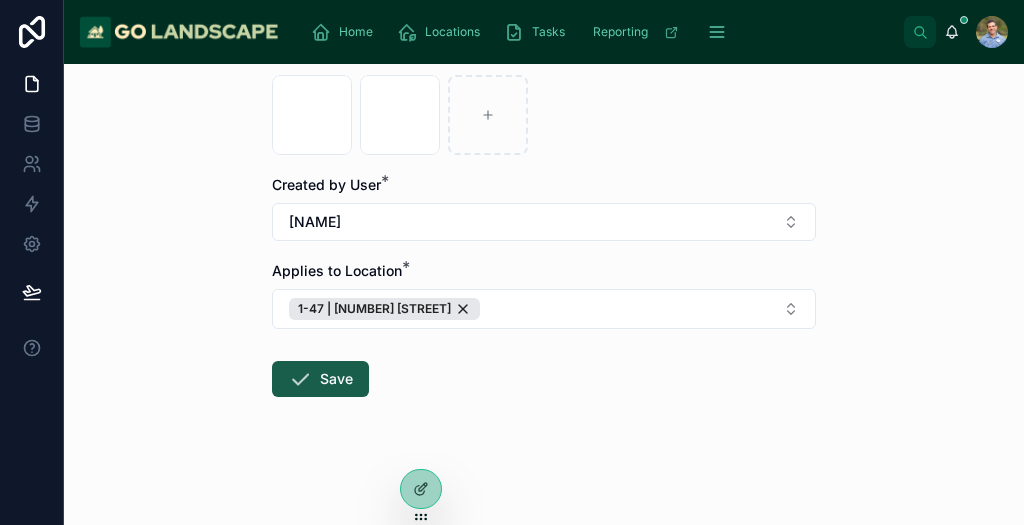 type on "**********" 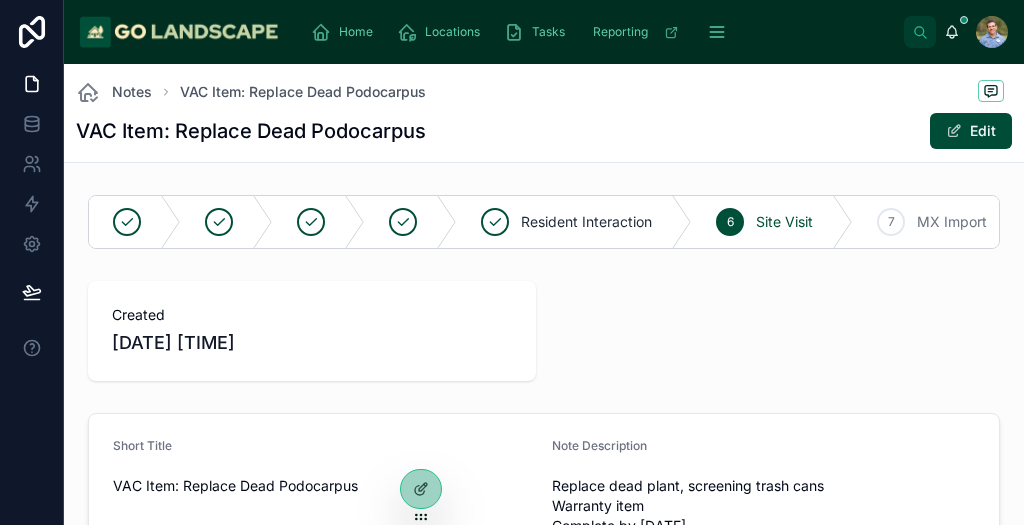 scroll, scrollTop: 0, scrollLeft: 0, axis: both 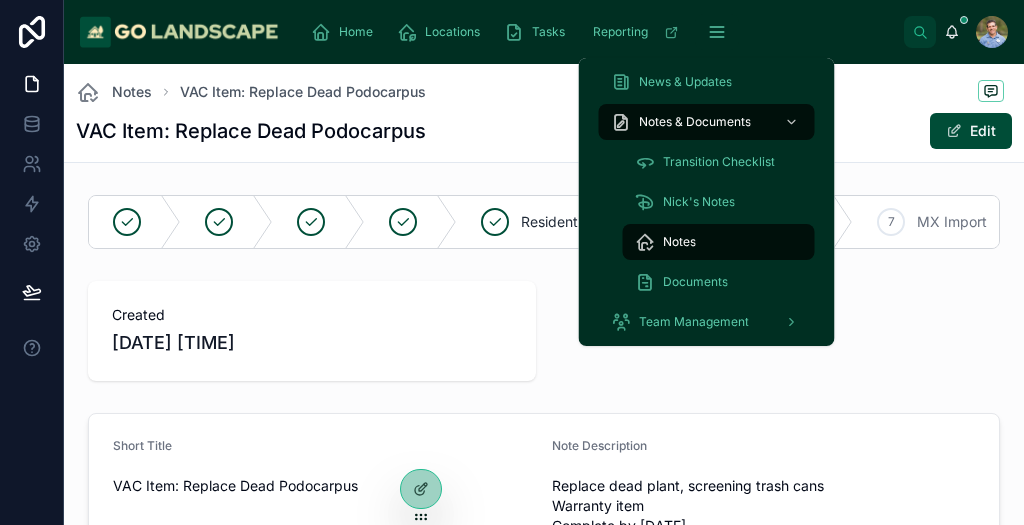 click on "Notes" at bounding box center (679, 242) 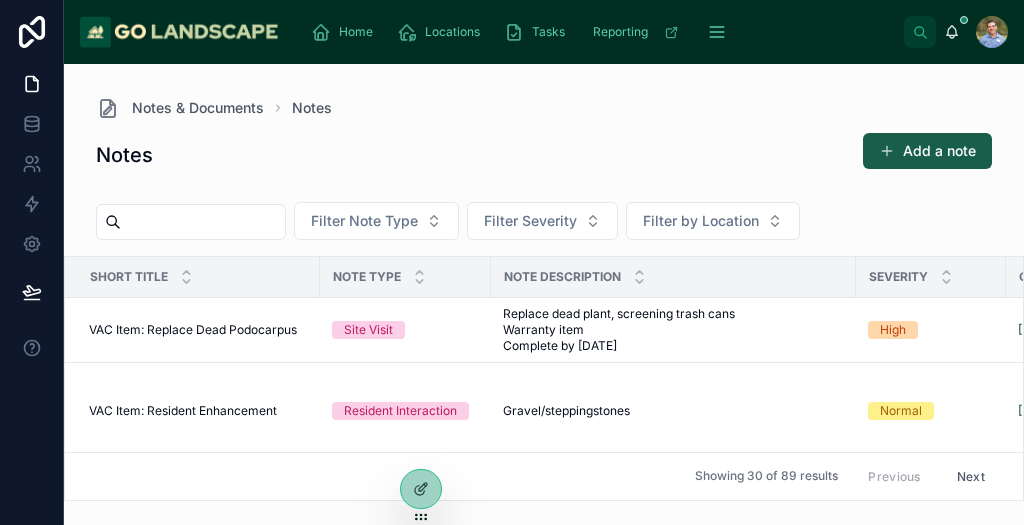 click on "Add a note" at bounding box center [927, 151] 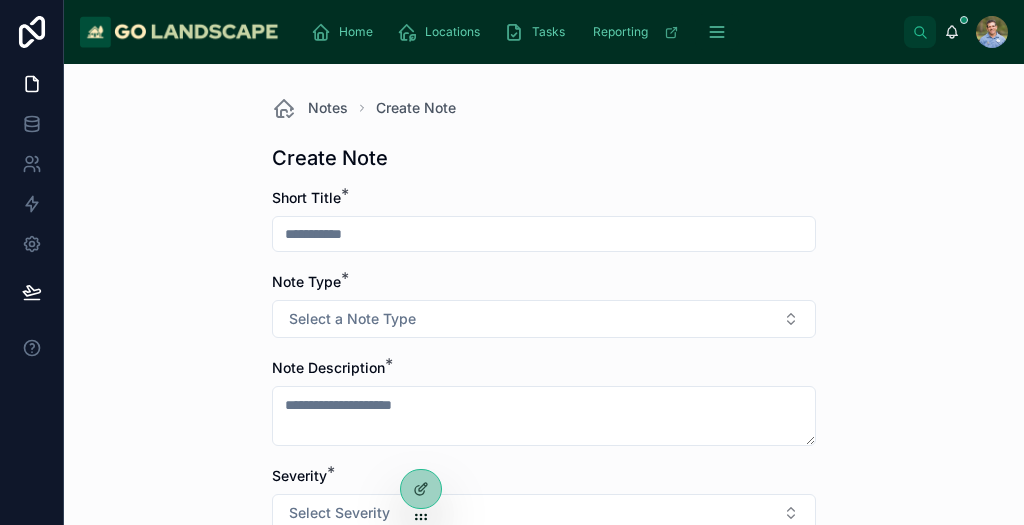 click at bounding box center [544, 234] 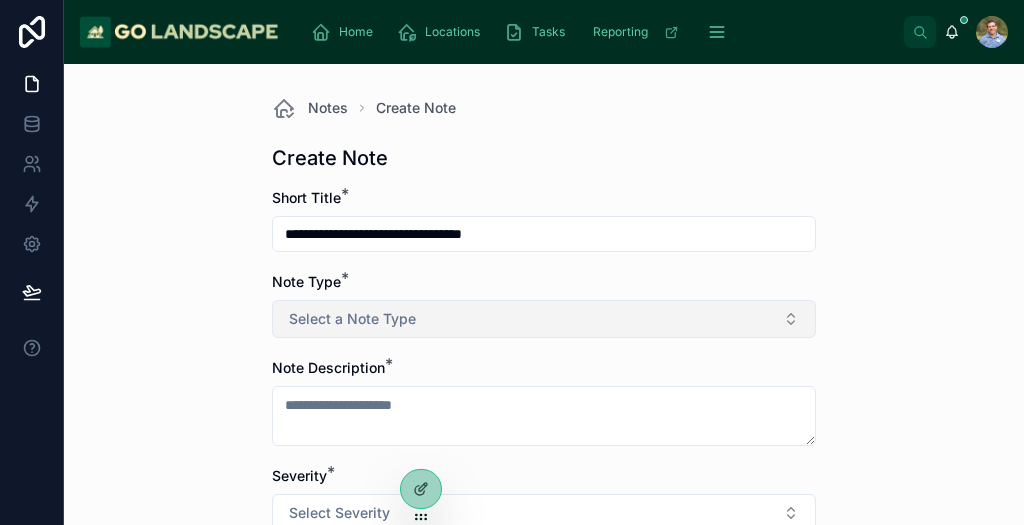 type on "**********" 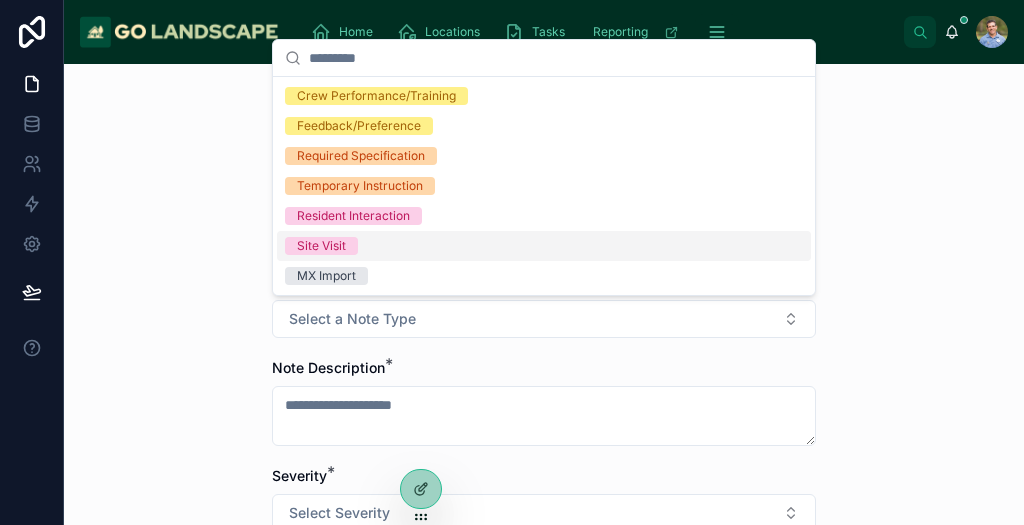 click on "Site Visit" at bounding box center [321, 246] 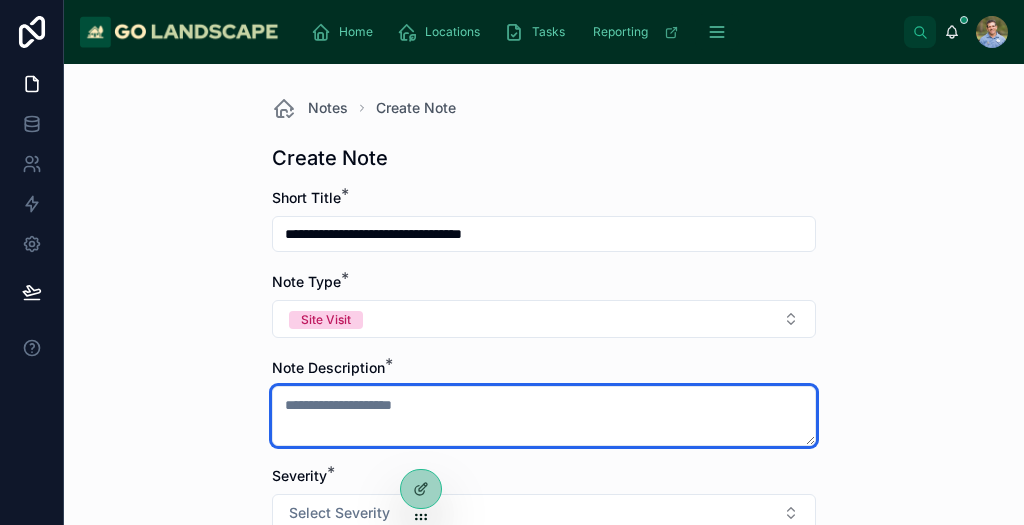 click at bounding box center [544, 416] 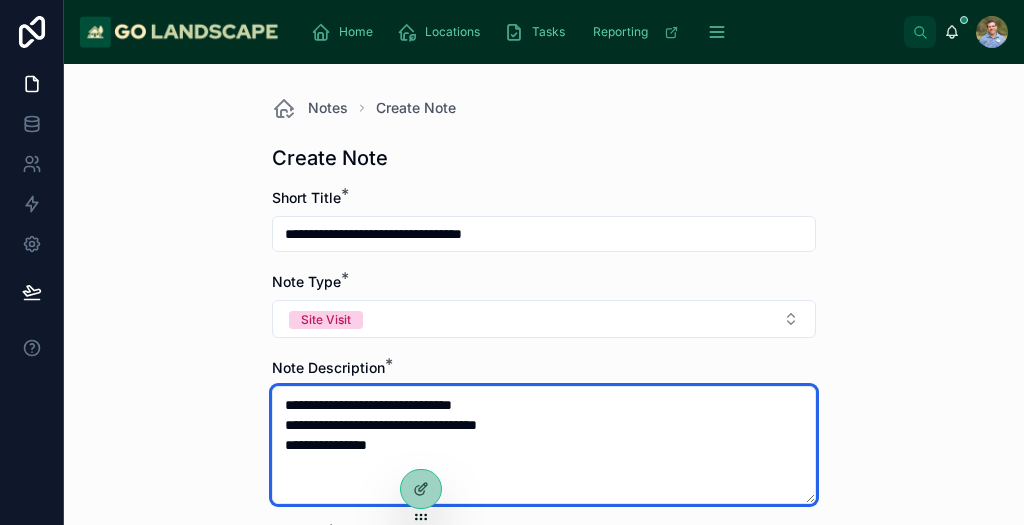 click on "**********" at bounding box center [544, 445] 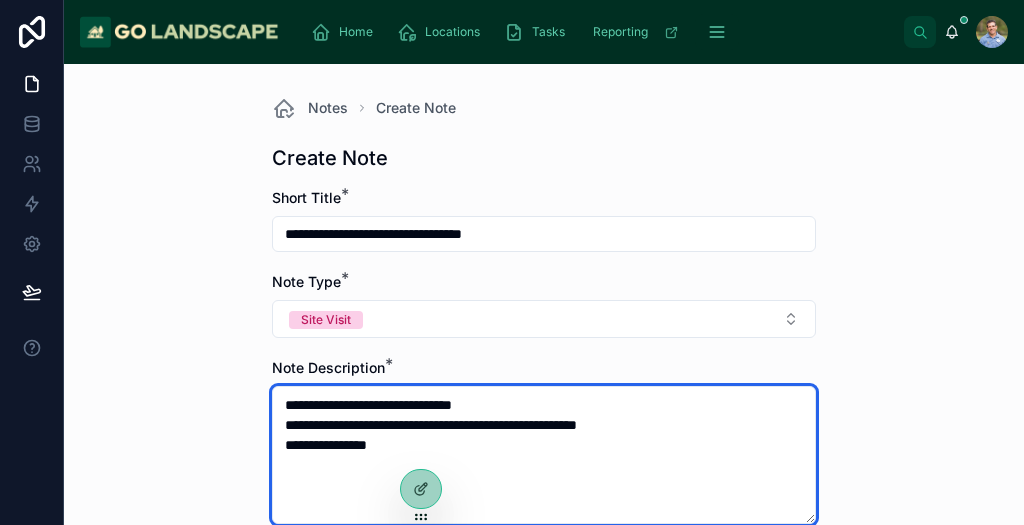click on "**********" at bounding box center (544, 455) 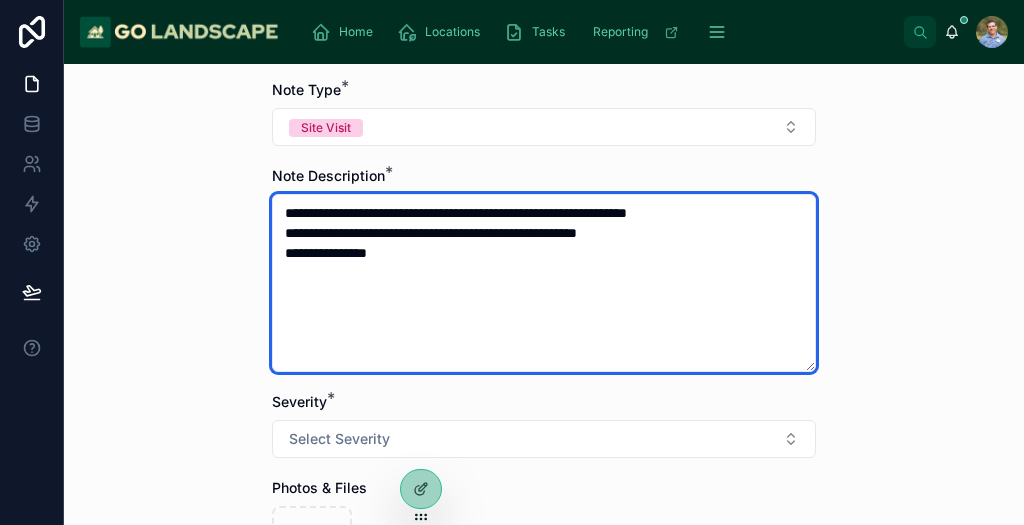 scroll, scrollTop: 214, scrollLeft: 0, axis: vertical 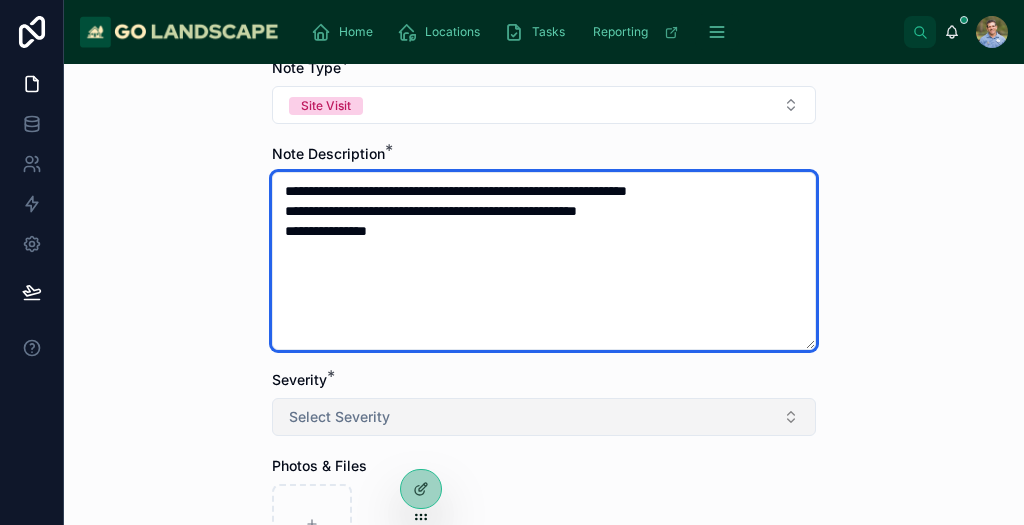 type on "**********" 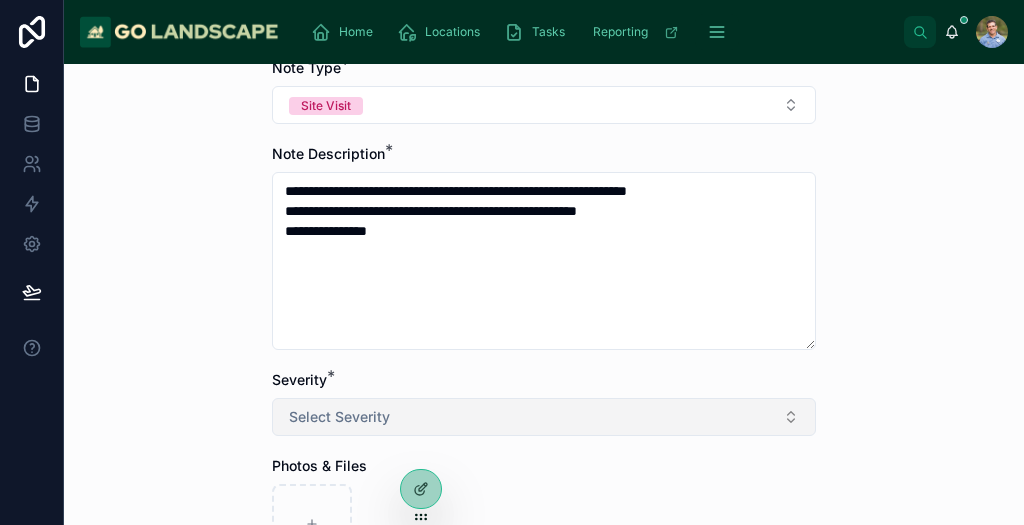 click on "Select Severity" at bounding box center (544, 417) 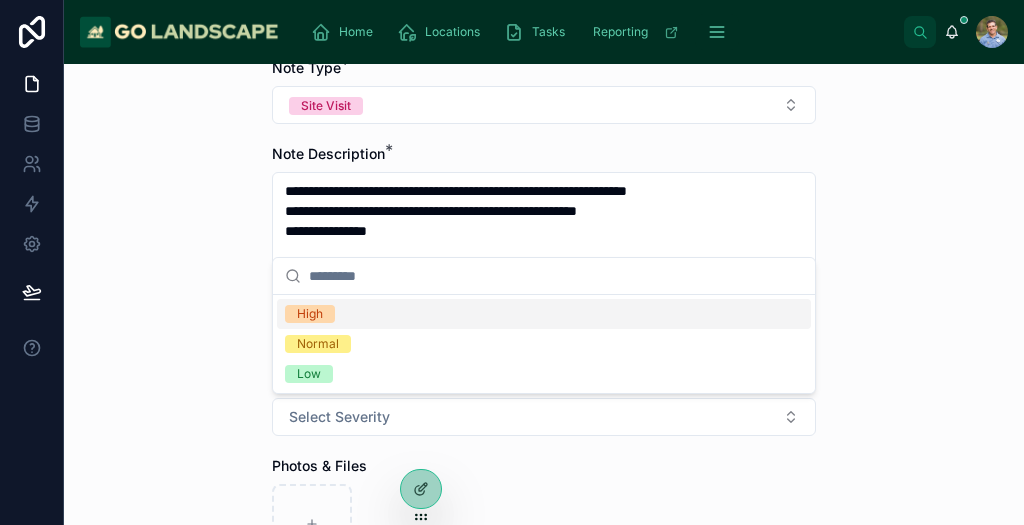 click on "High" at bounding box center (310, 314) 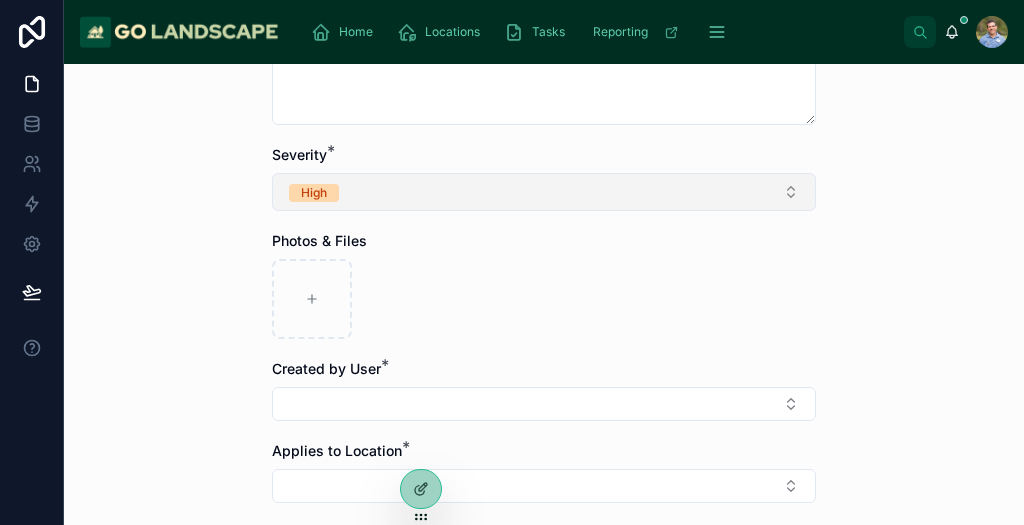 scroll, scrollTop: 441, scrollLeft: 0, axis: vertical 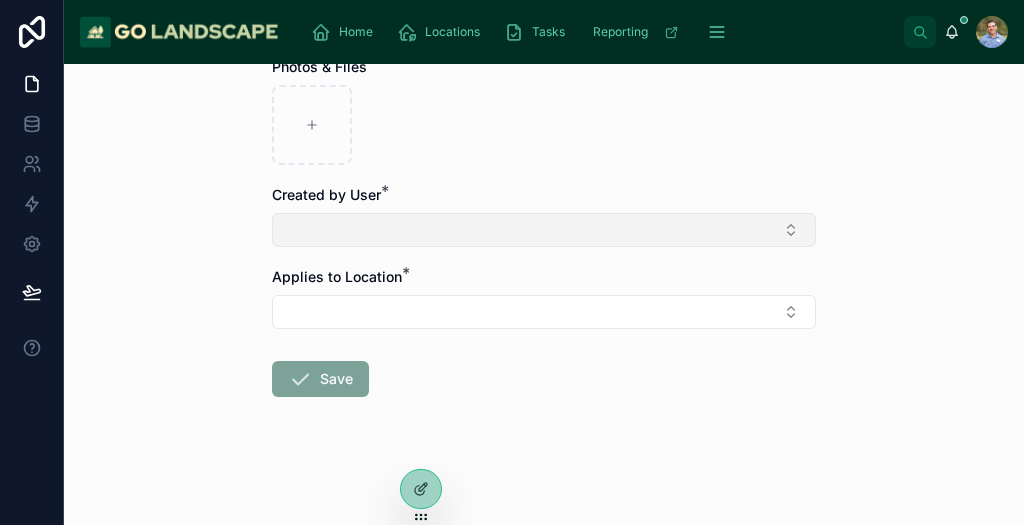 click at bounding box center [544, 230] 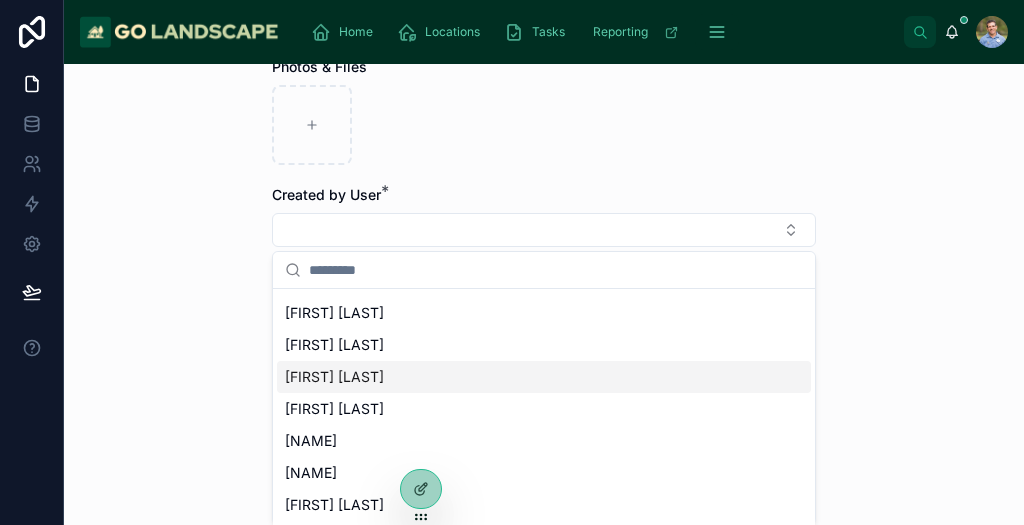 scroll, scrollTop: 92, scrollLeft: 0, axis: vertical 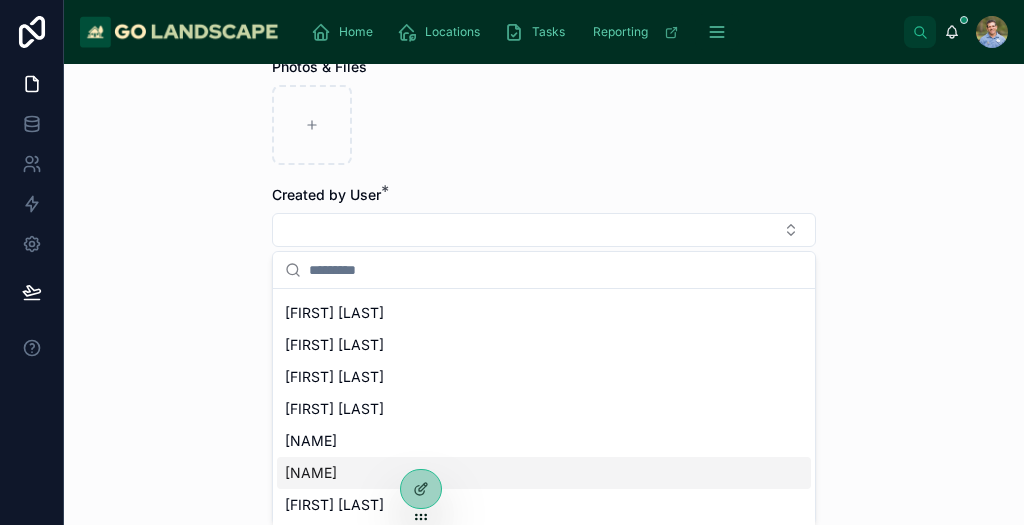click on "[NAME]" at bounding box center [311, 473] 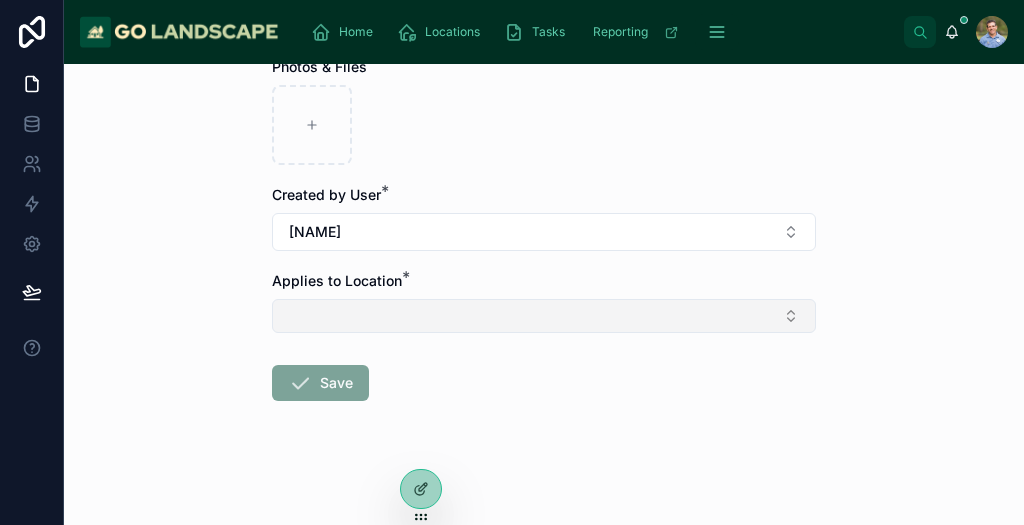 click at bounding box center (544, 316) 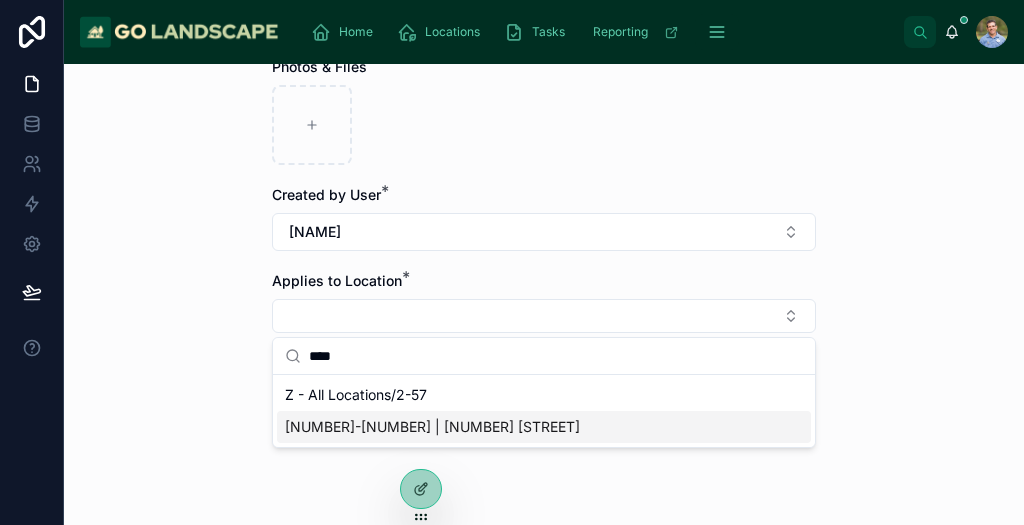 type on "****" 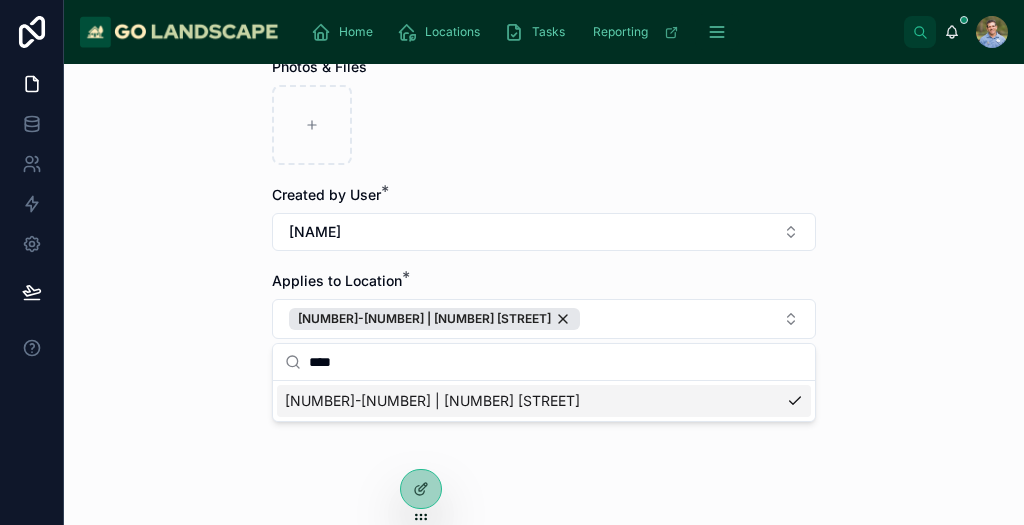 click on "**********" at bounding box center (544, 294) 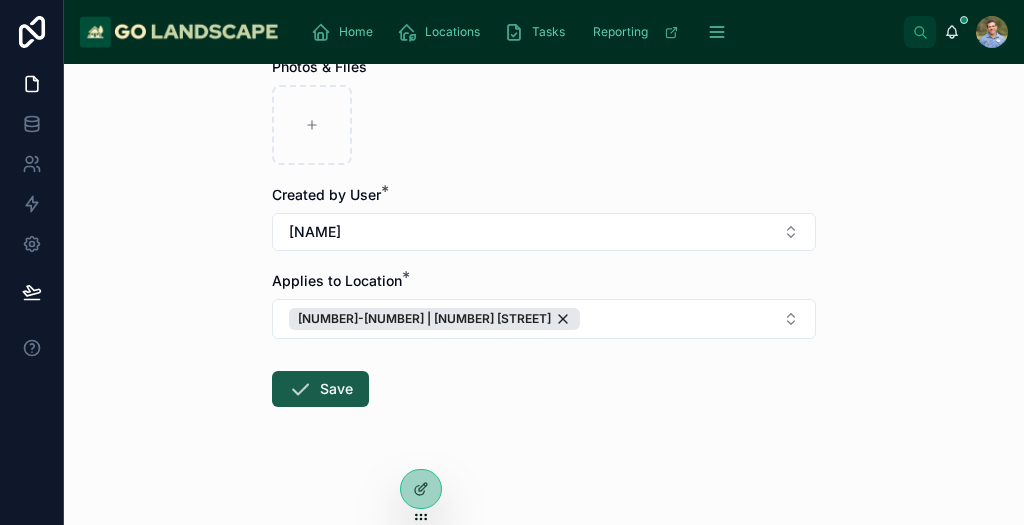 click on "Save" at bounding box center (320, 389) 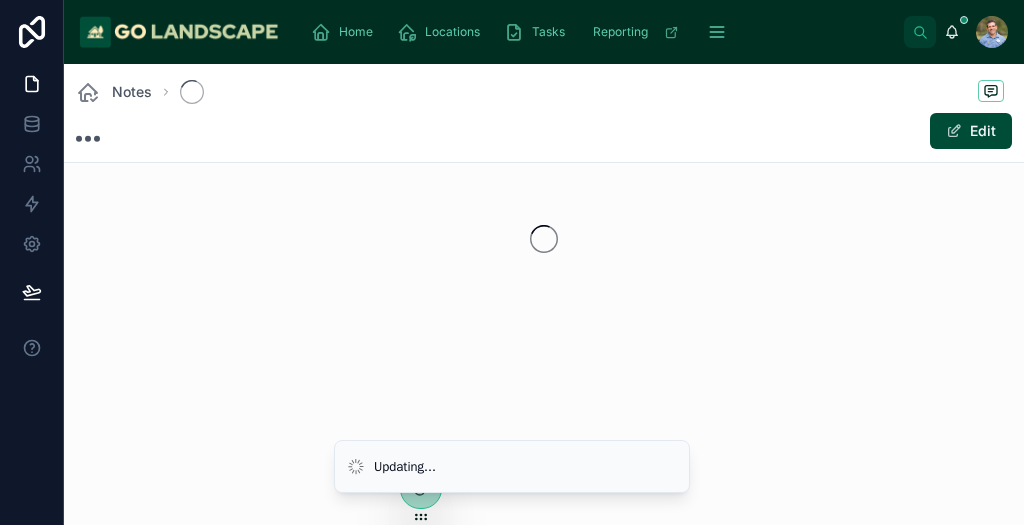 scroll, scrollTop: 106, scrollLeft: 0, axis: vertical 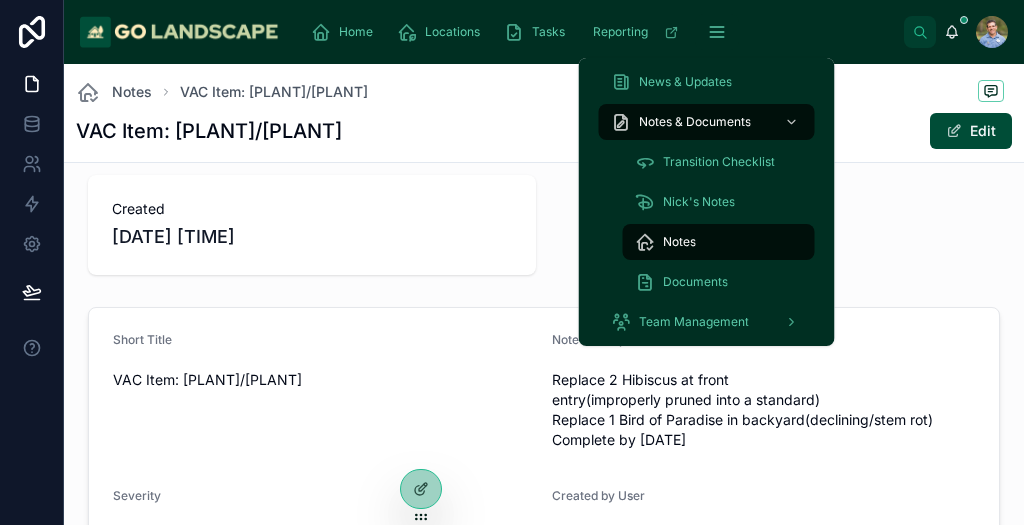 click on "Notes" at bounding box center [679, 242] 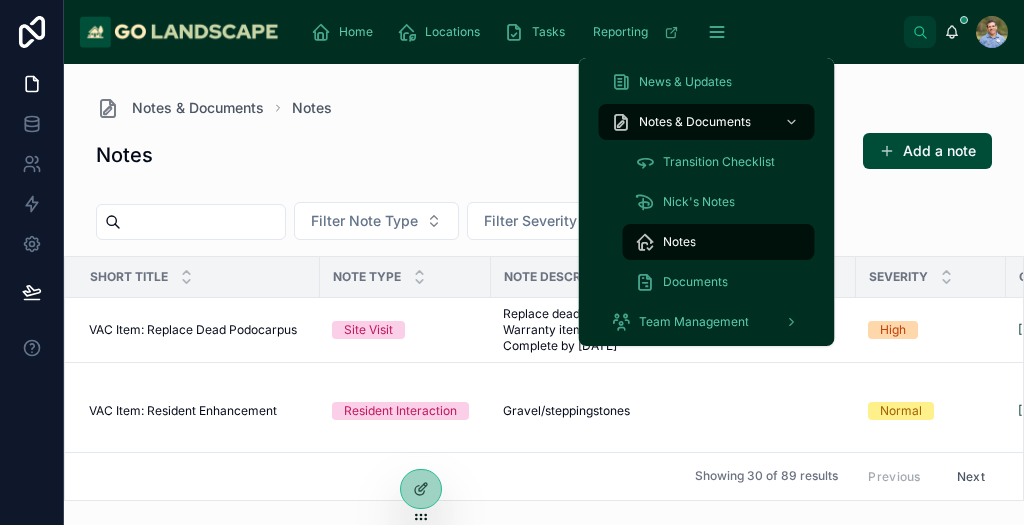 scroll, scrollTop: 0, scrollLeft: 0, axis: both 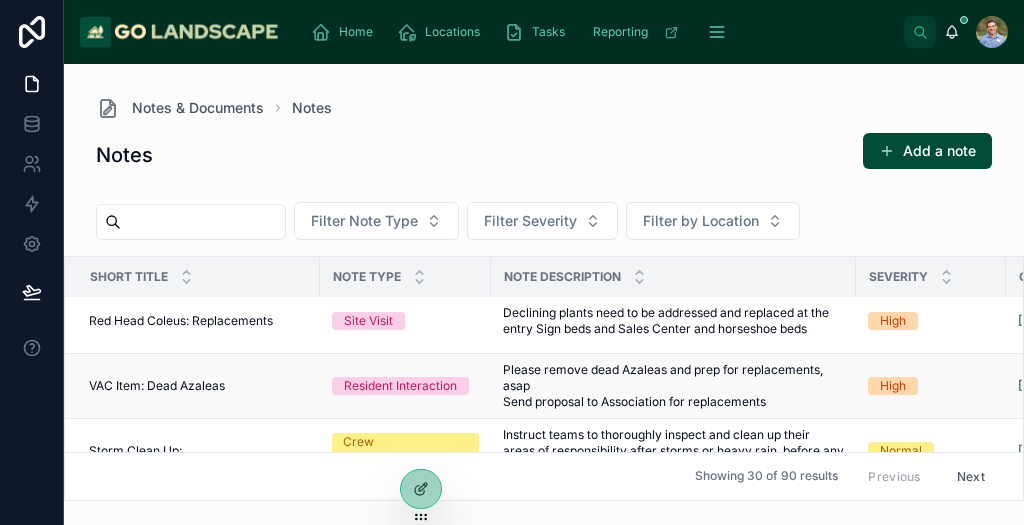 click on "Resident Interaction" at bounding box center (400, 386) 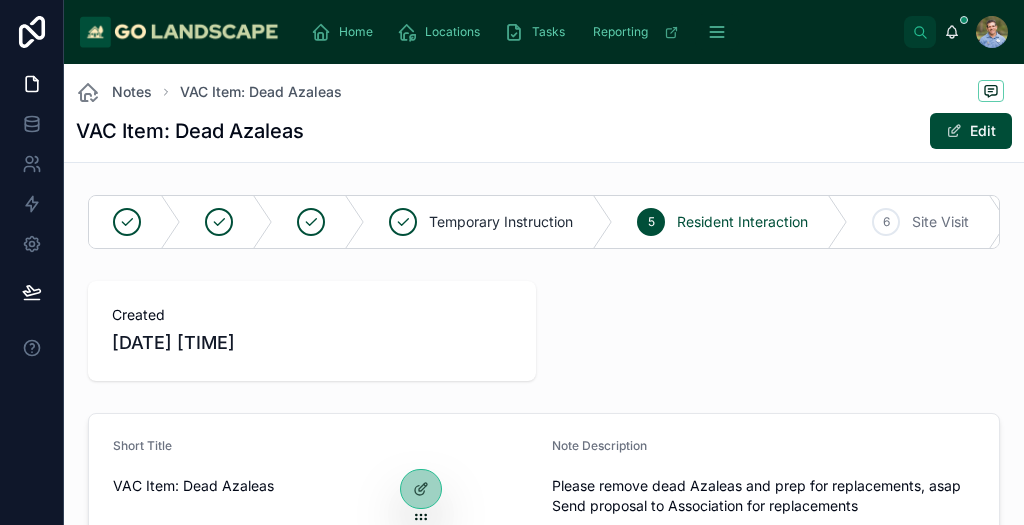 scroll, scrollTop: 0, scrollLeft: 0, axis: both 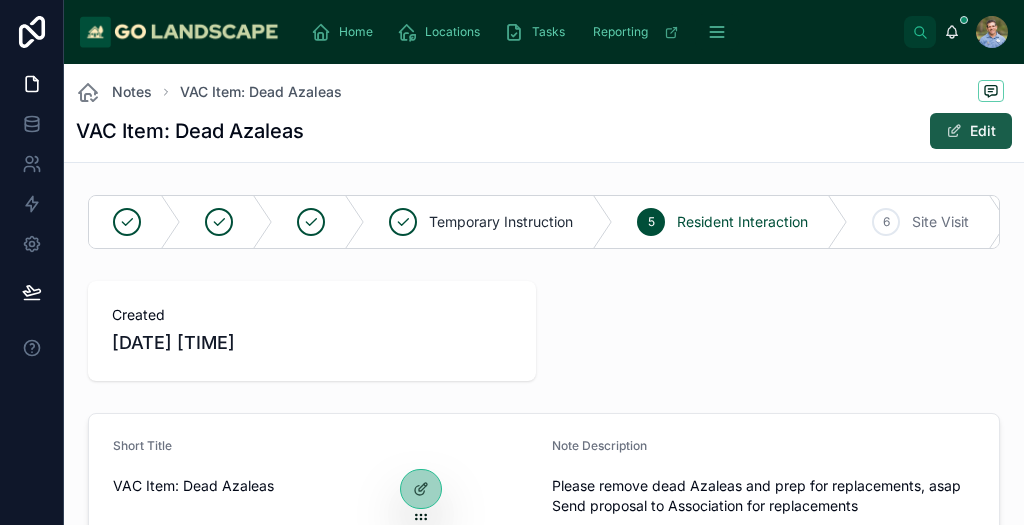 click on "Edit" at bounding box center (971, 131) 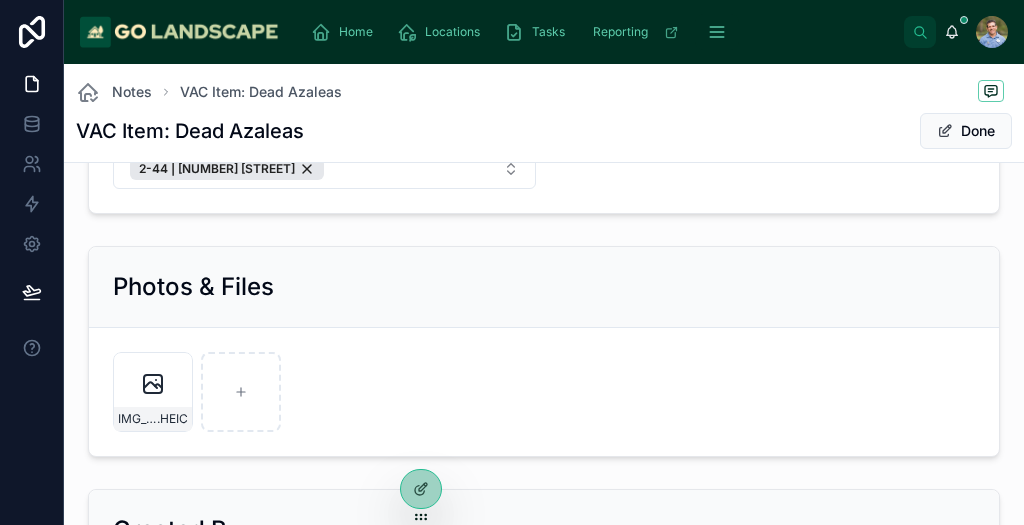 scroll, scrollTop: 658, scrollLeft: 0, axis: vertical 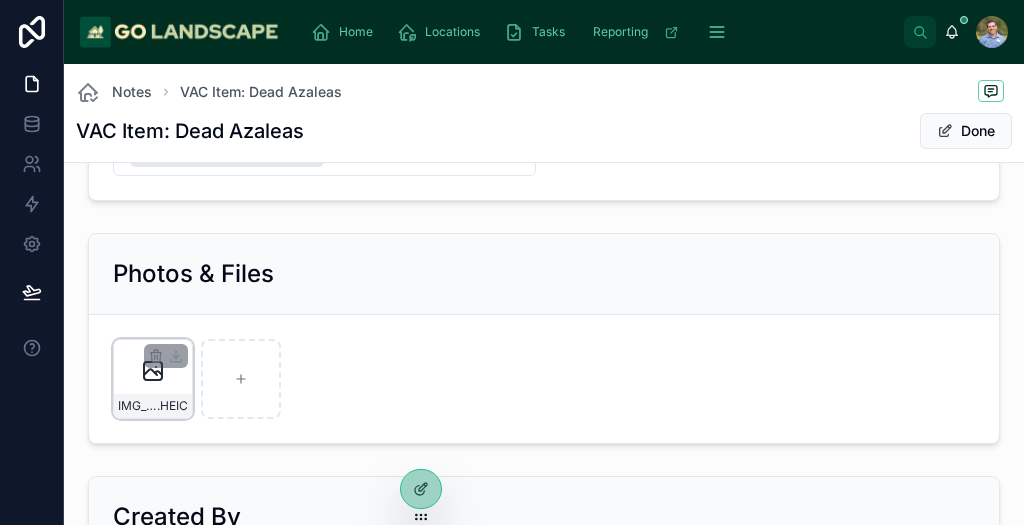 click on "IMG_2280 .HEIC" at bounding box center (153, 406) 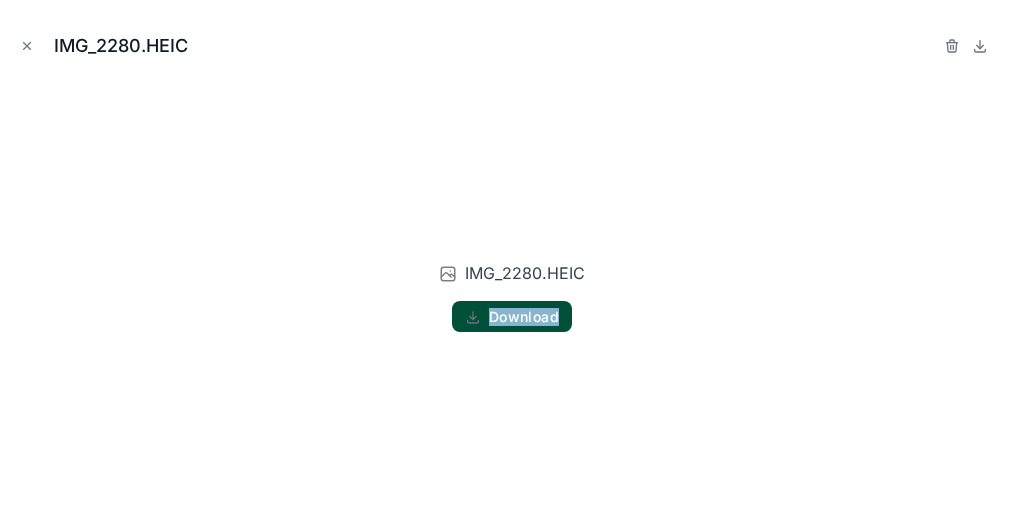 click on "IMG_2280.HEIC Download" at bounding box center [512, 296] 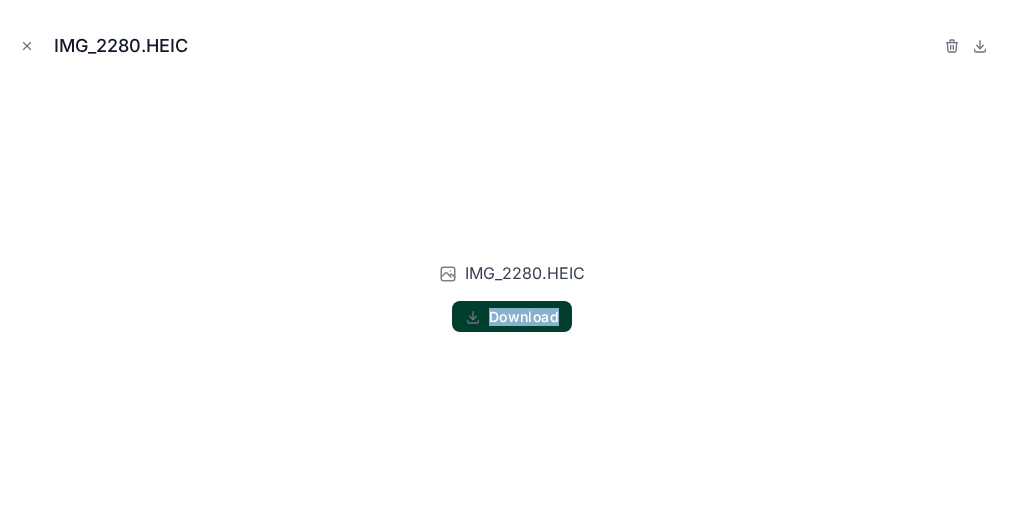 click on "Download" at bounding box center (524, 317) 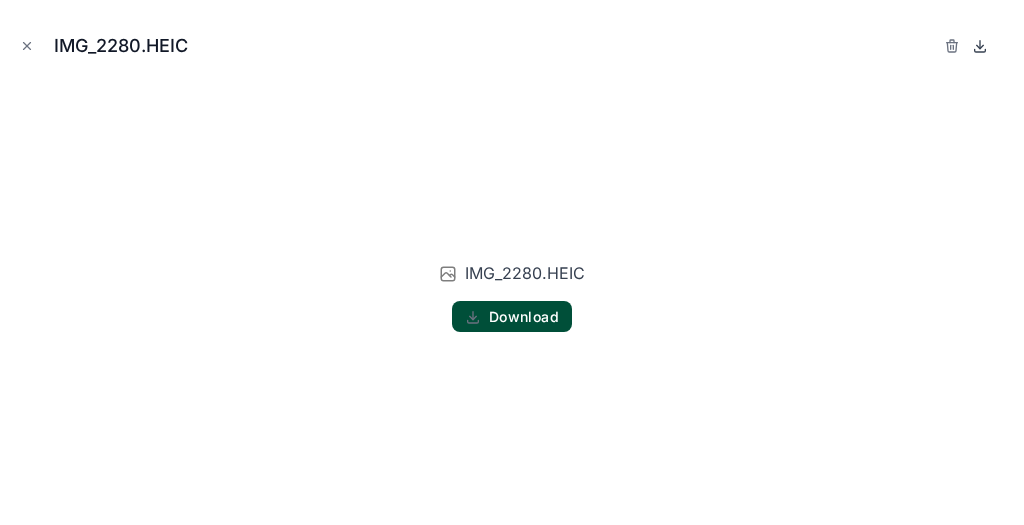 click 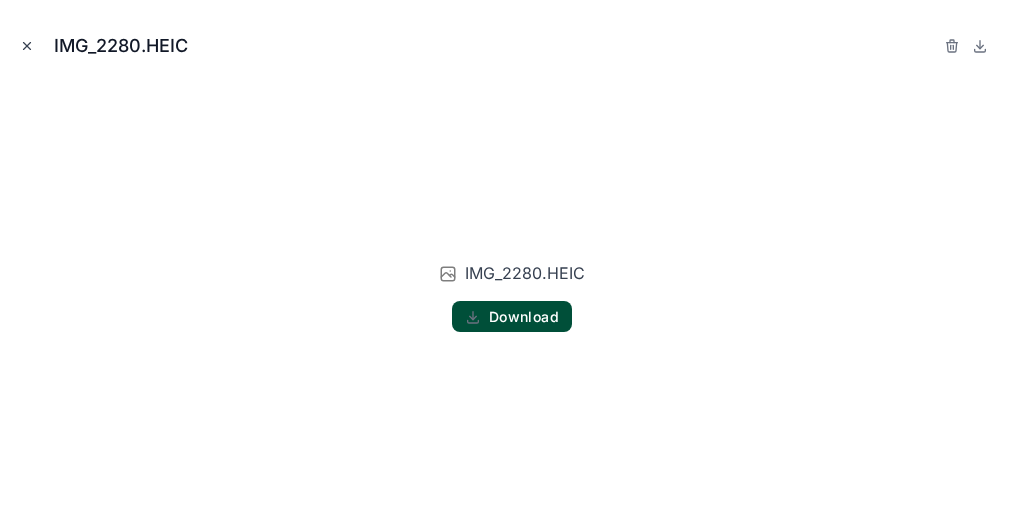 click 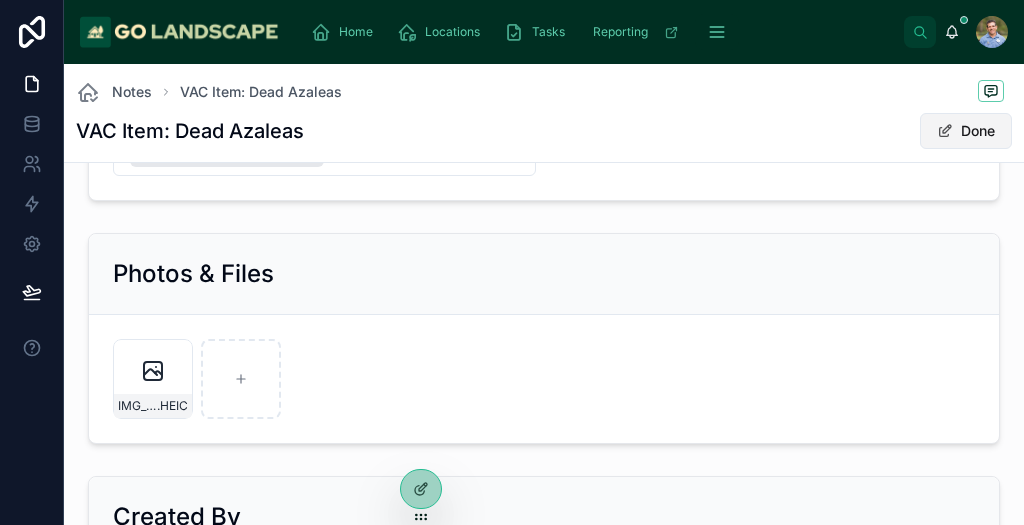 click on "Done" at bounding box center [966, 131] 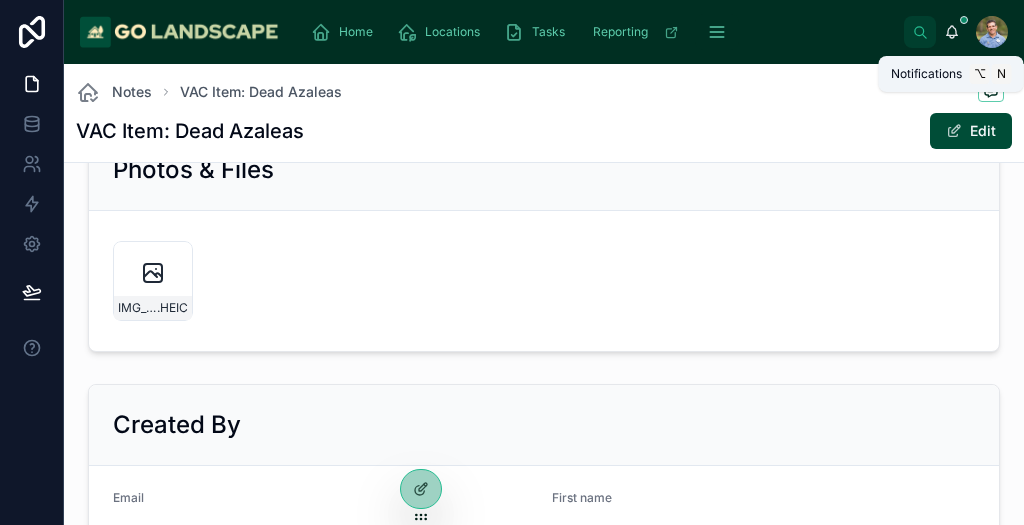 click 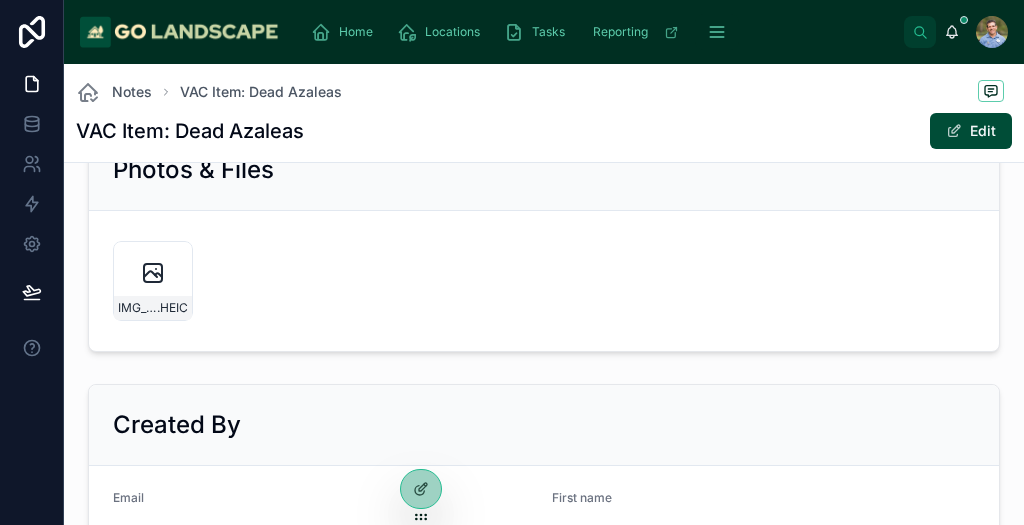 click on "Home Locations Tasks Reporting News & Updates Notes & Documents Team Management" at bounding box center (599, 32) 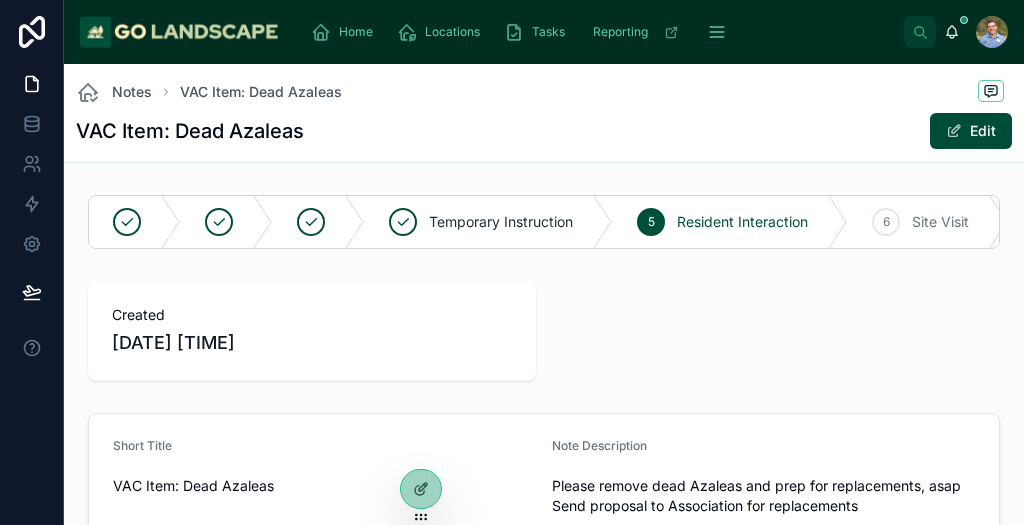 scroll, scrollTop: 0, scrollLeft: 0, axis: both 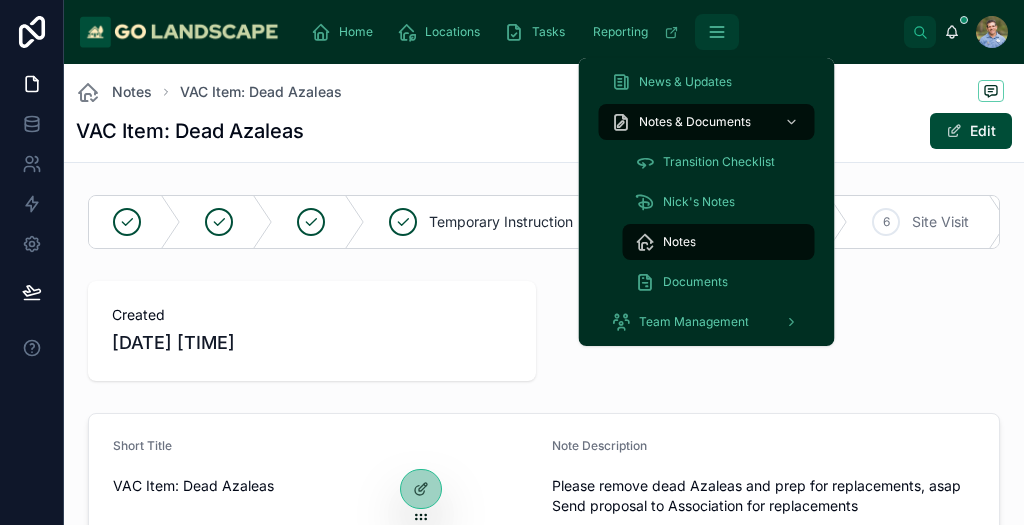 click 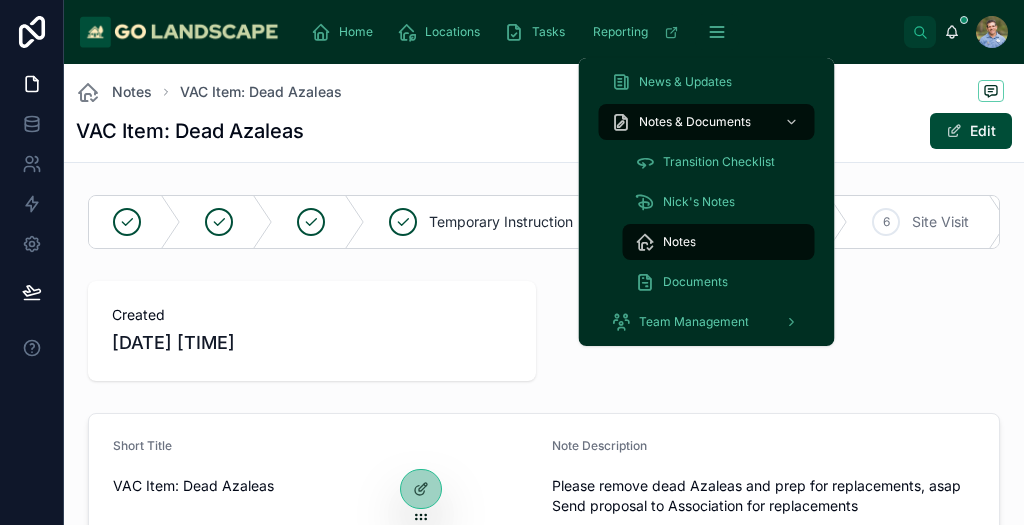 click on "Notes" at bounding box center [679, 242] 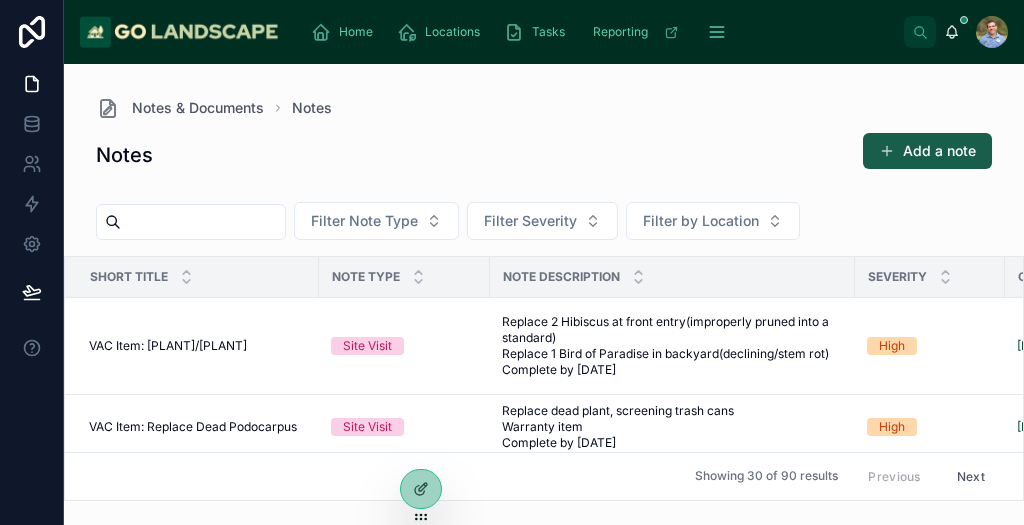 click on "Add a note" at bounding box center [927, 151] 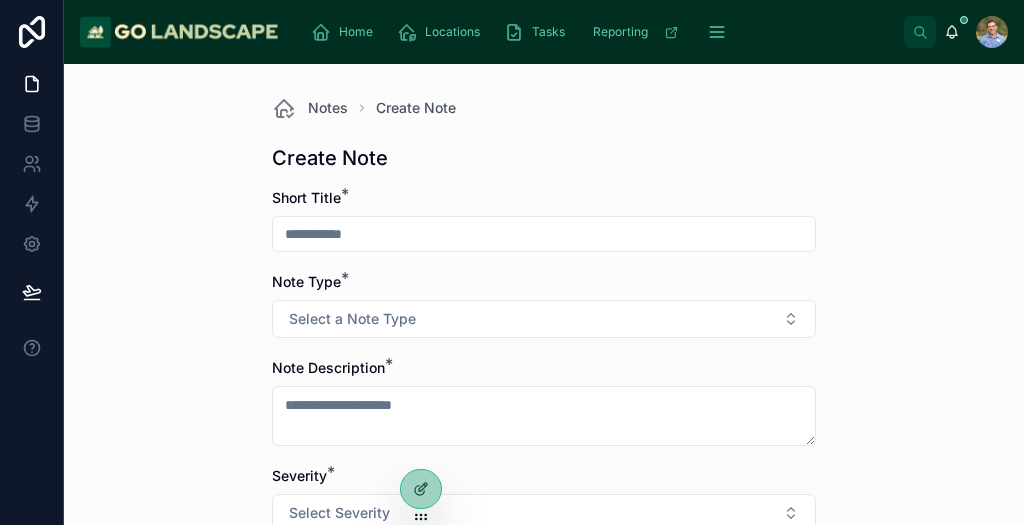 click at bounding box center (544, 234) 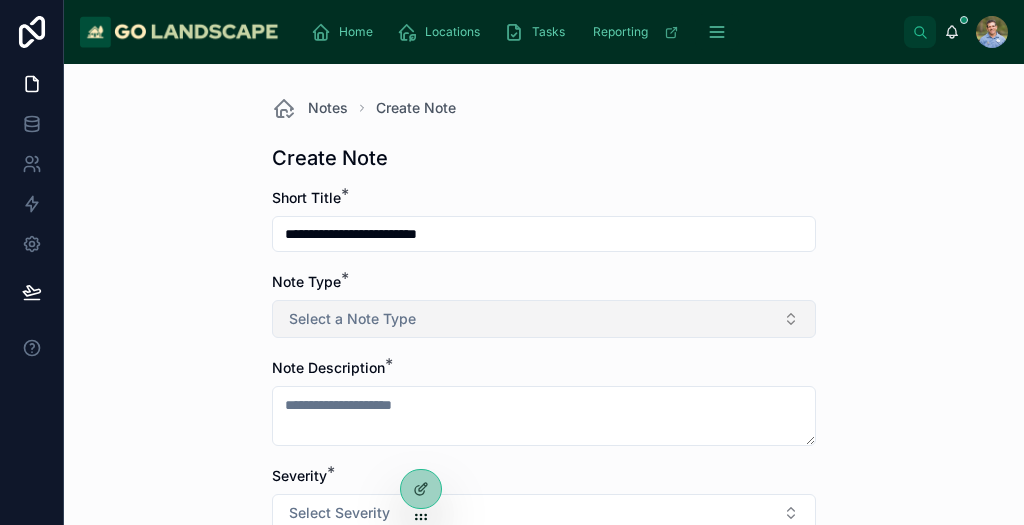 type on "**********" 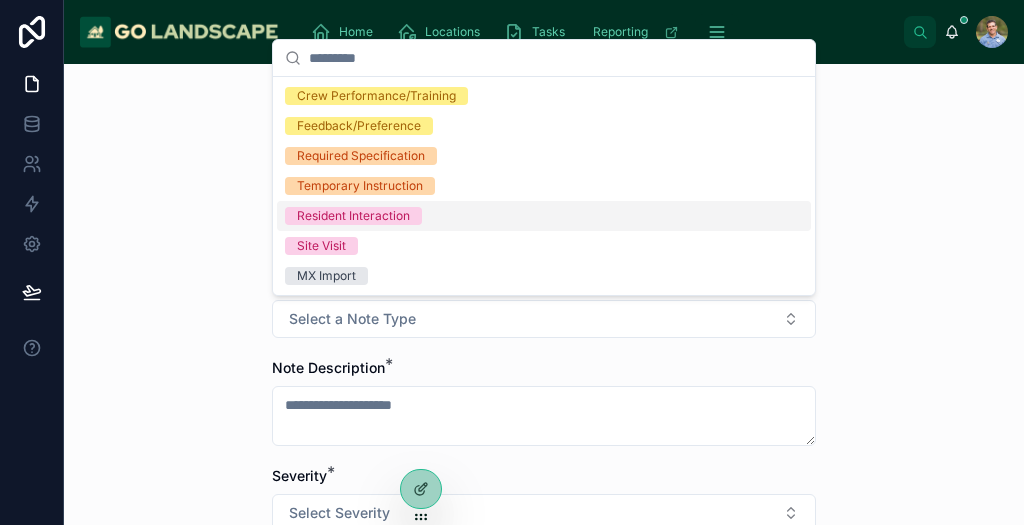 click on "Resident Interaction" at bounding box center (353, 216) 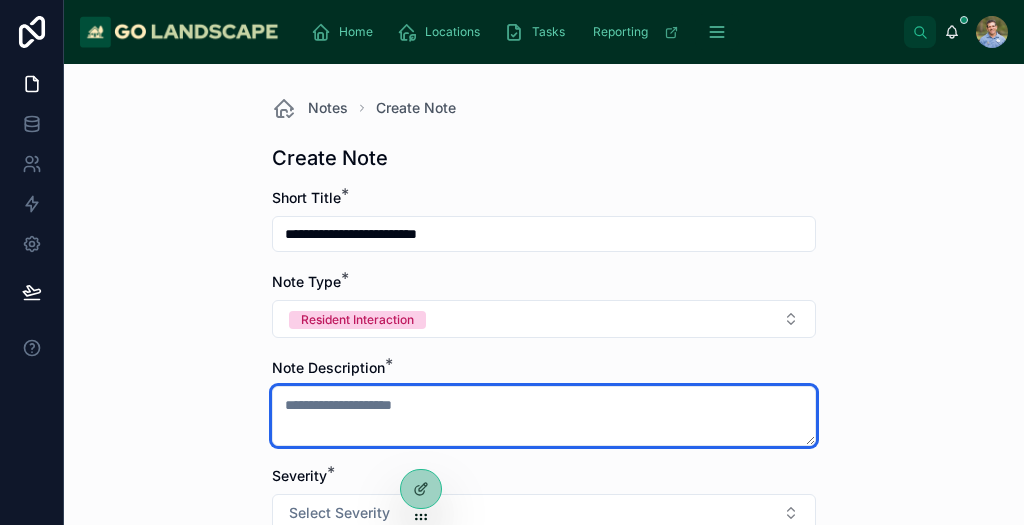 click at bounding box center [544, 416] 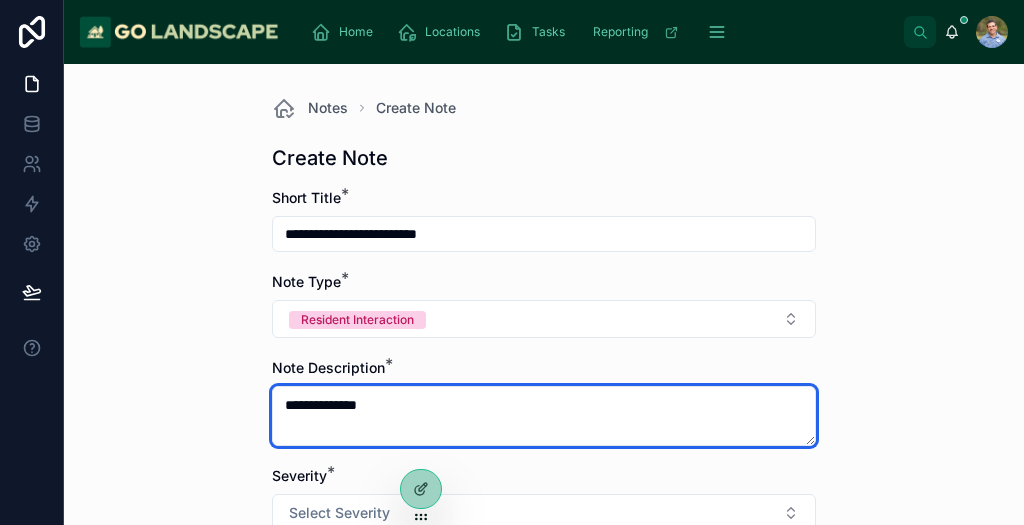 click on "**********" at bounding box center (544, 416) 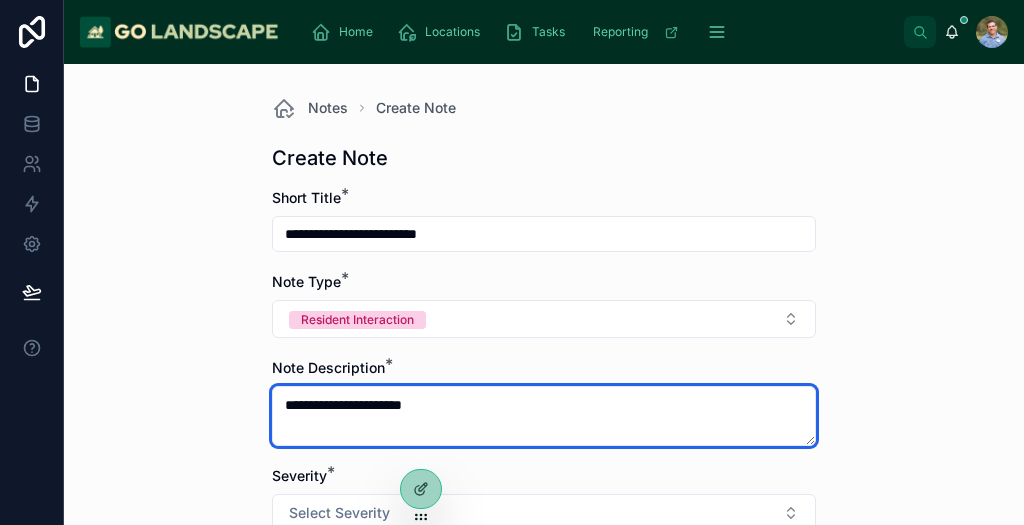 click on "**********" at bounding box center [544, 416] 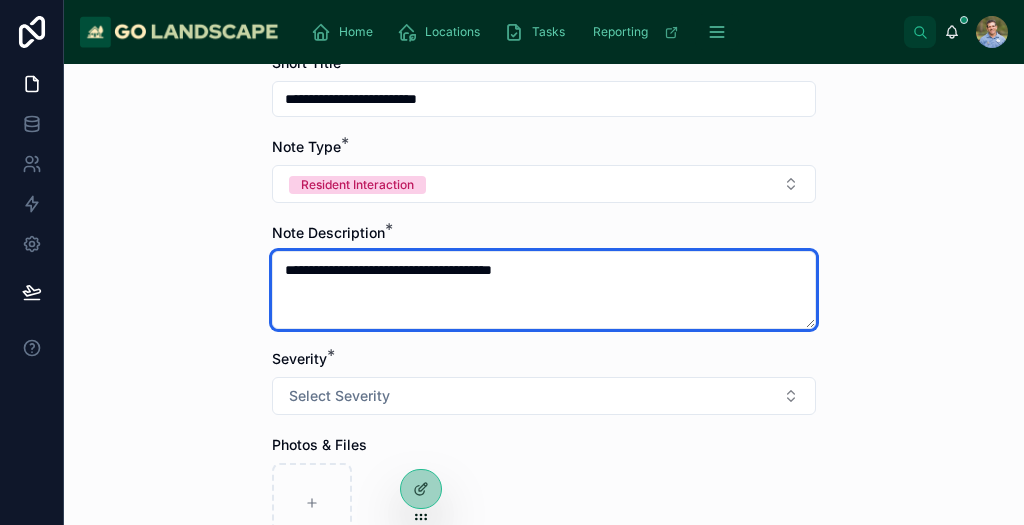 scroll, scrollTop: 140, scrollLeft: 0, axis: vertical 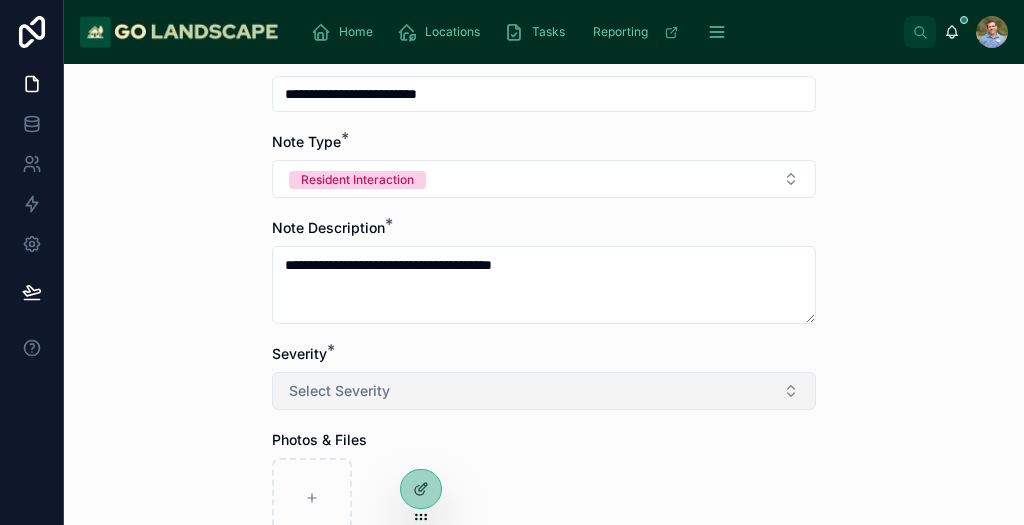 click on "Select Severity" at bounding box center [544, 391] 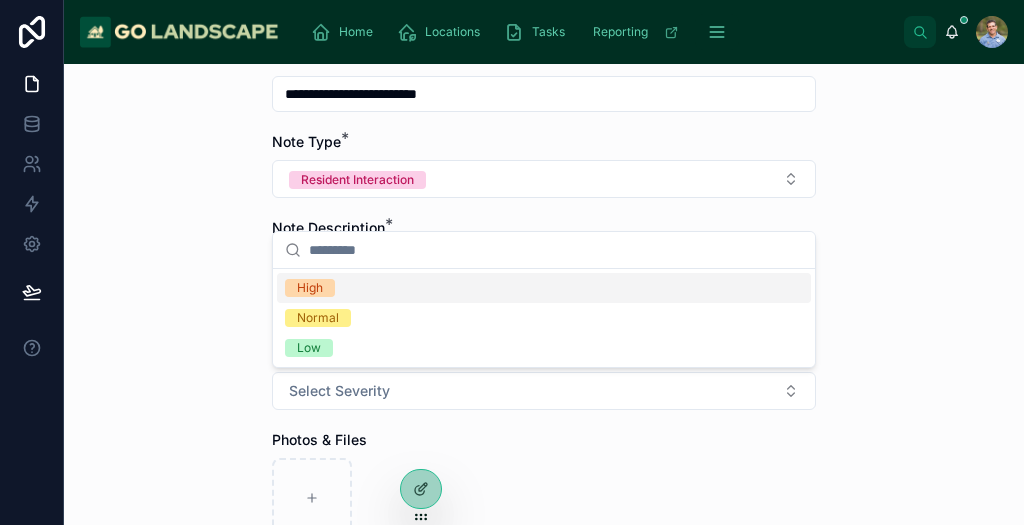 click on "High" at bounding box center [310, 288] 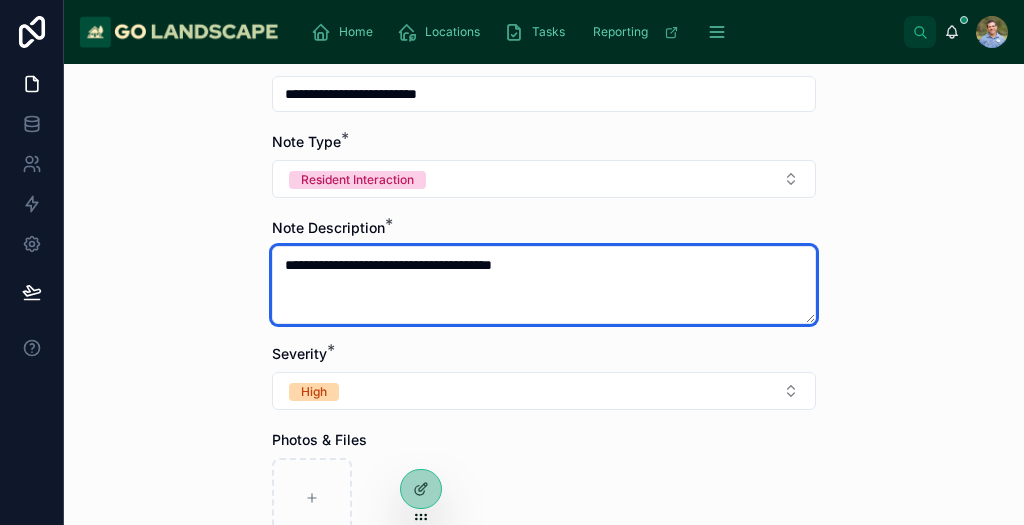 click on "**********" at bounding box center (544, 285) 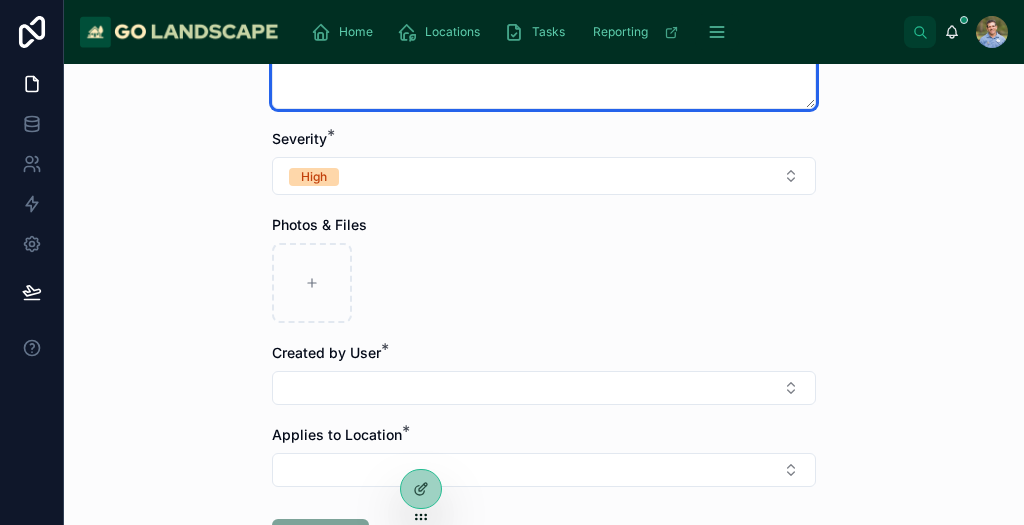 scroll, scrollTop: 400, scrollLeft: 0, axis: vertical 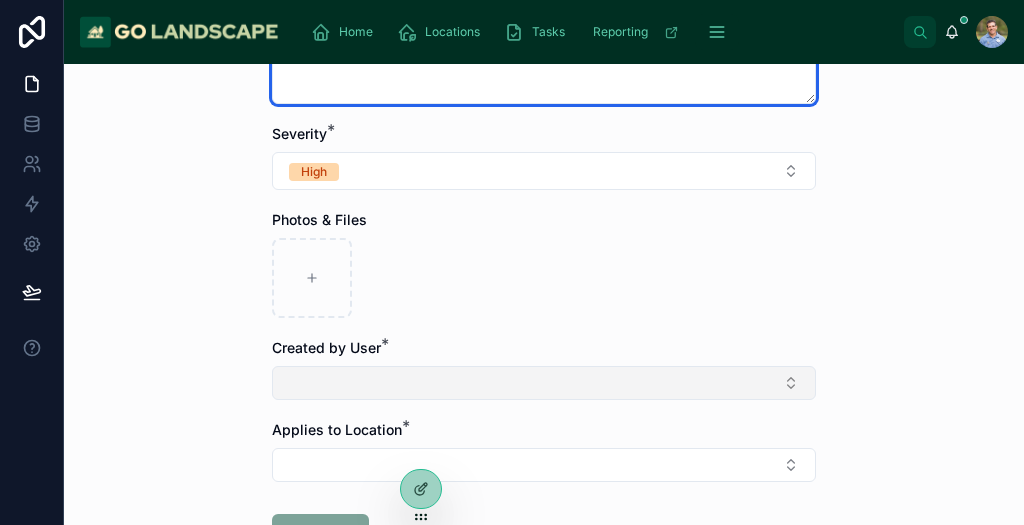 type on "**********" 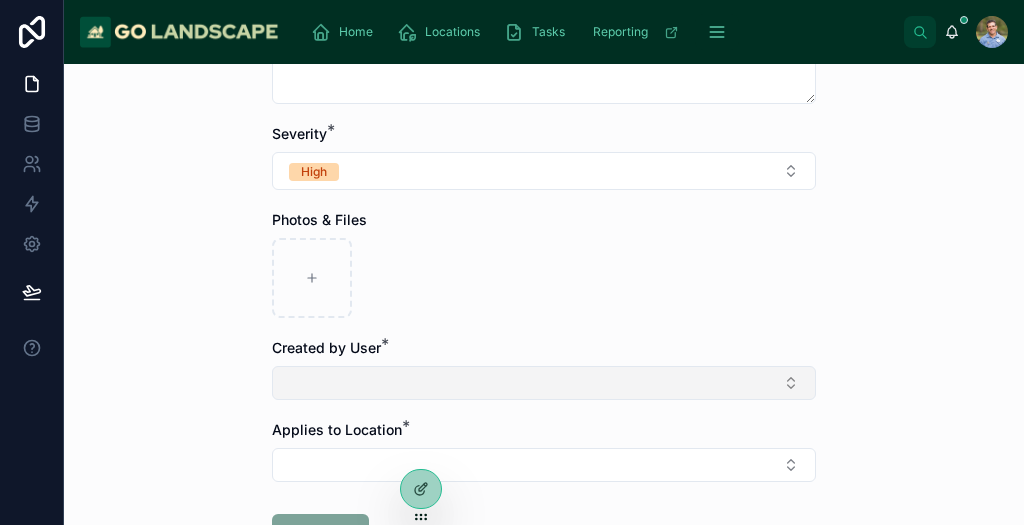 click at bounding box center [544, 383] 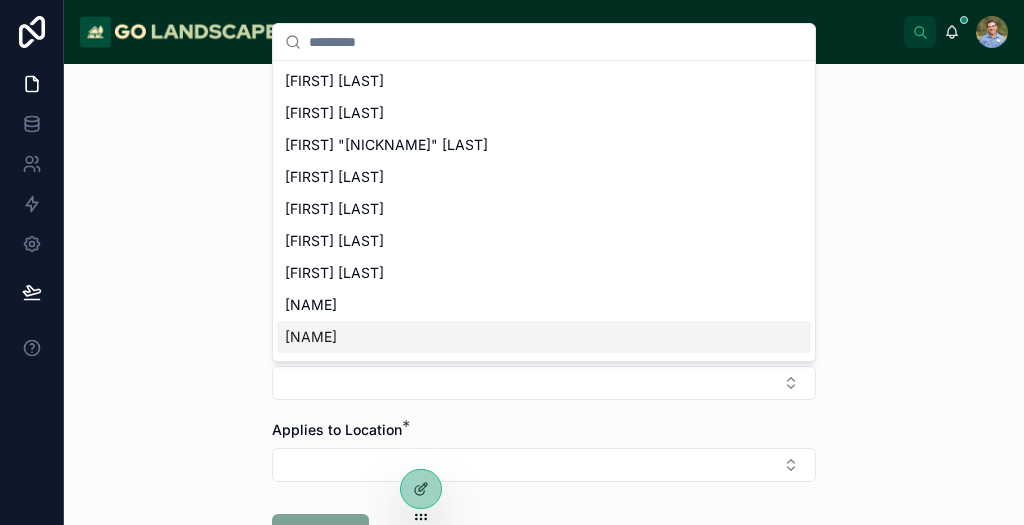 click on "[NAME]" at bounding box center [544, 337] 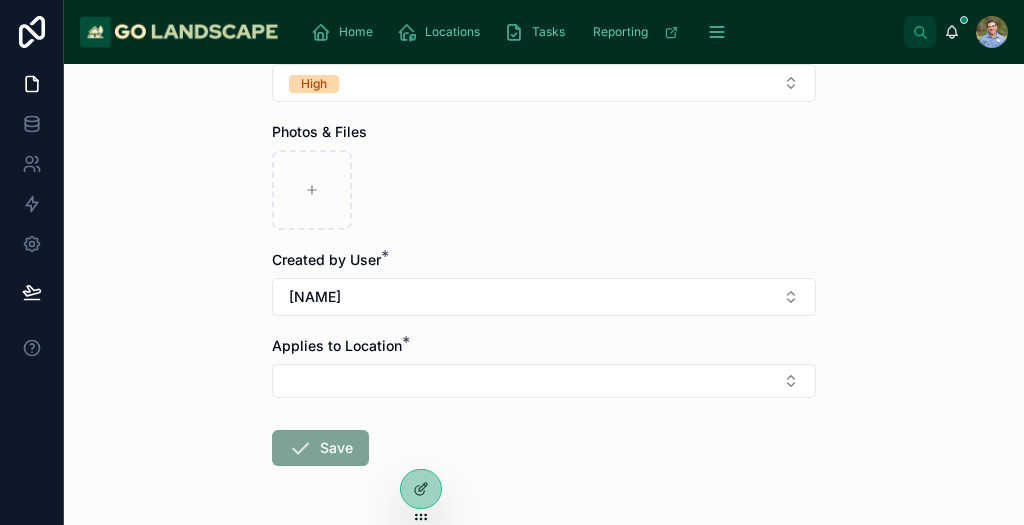 scroll, scrollTop: 490, scrollLeft: 0, axis: vertical 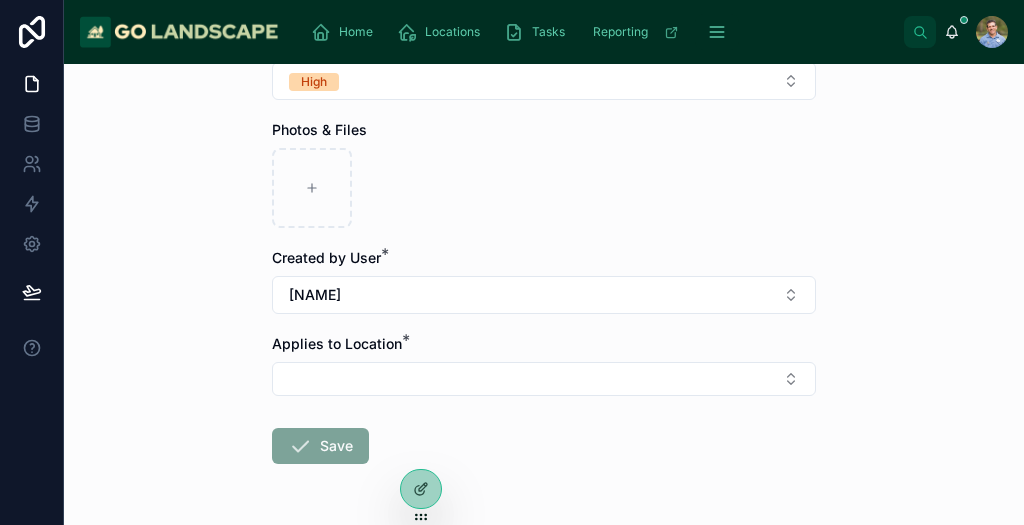 click on "Applies to Location *" at bounding box center (544, 365) 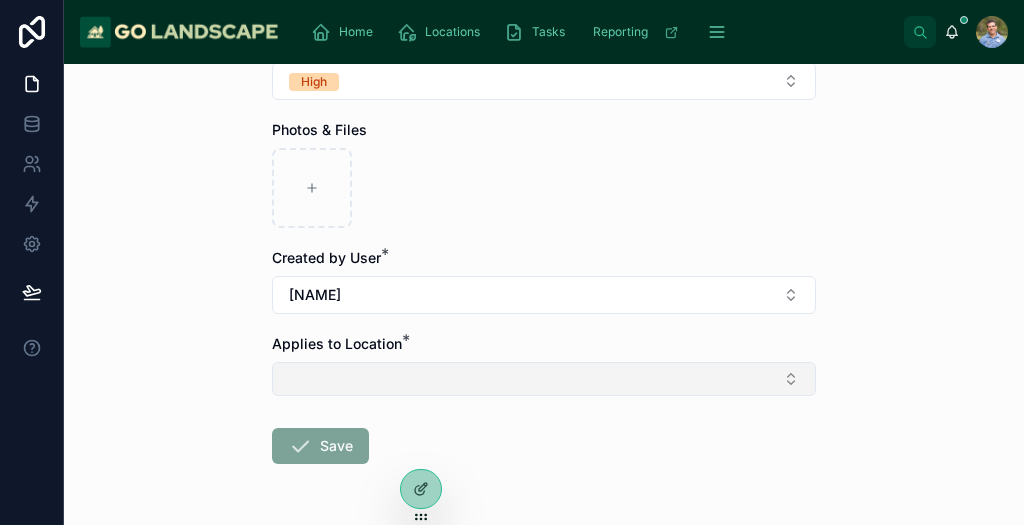 click at bounding box center (544, 379) 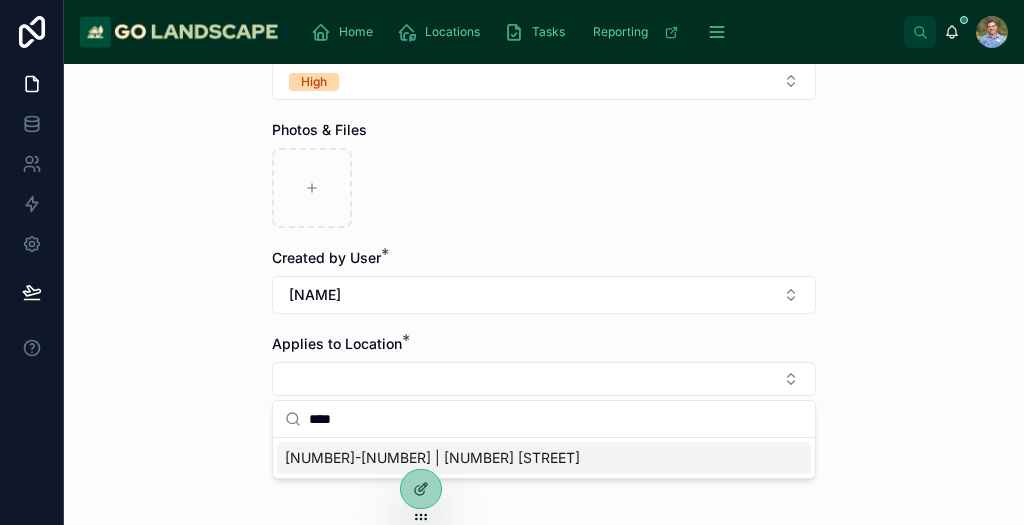 type on "****" 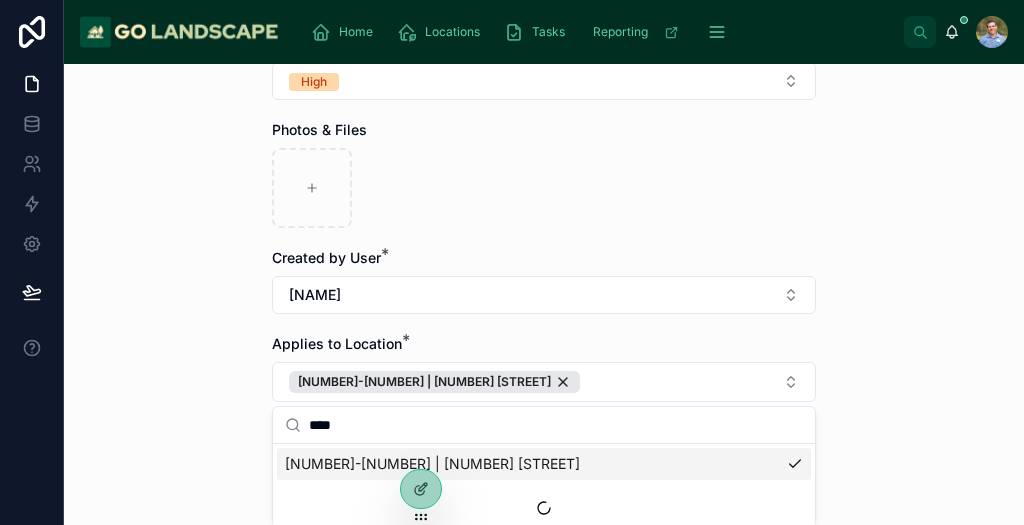click on "**********" at bounding box center [544, 294] 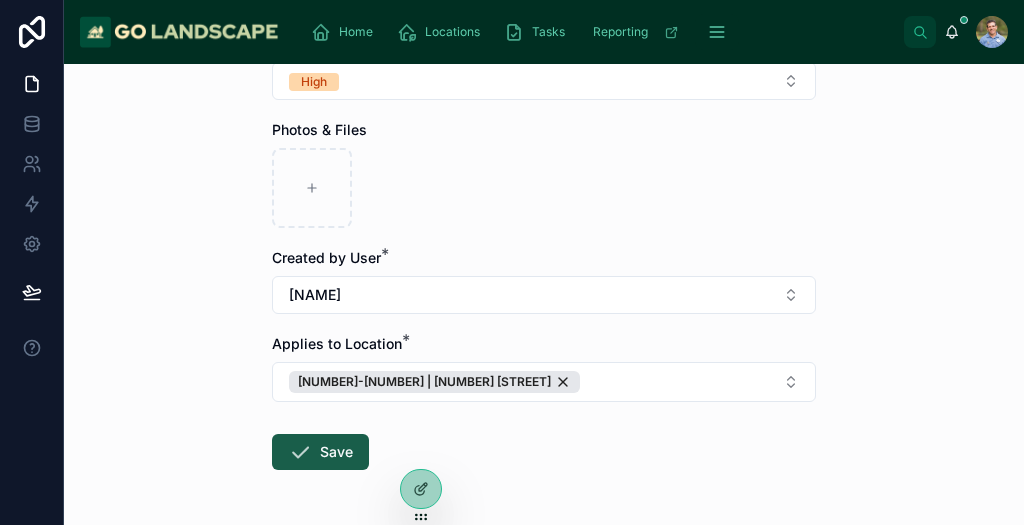 click on "Save" at bounding box center (320, 452) 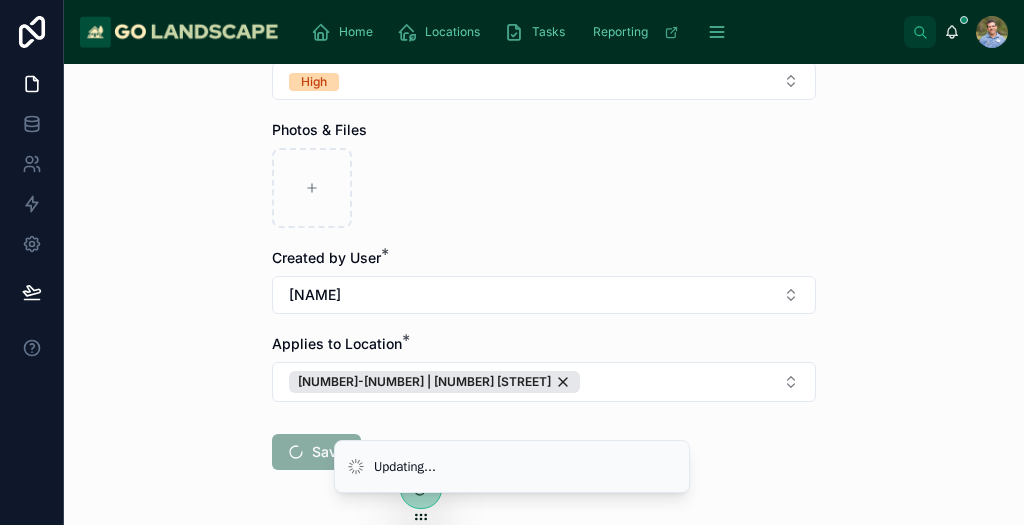 scroll, scrollTop: 106, scrollLeft: 0, axis: vertical 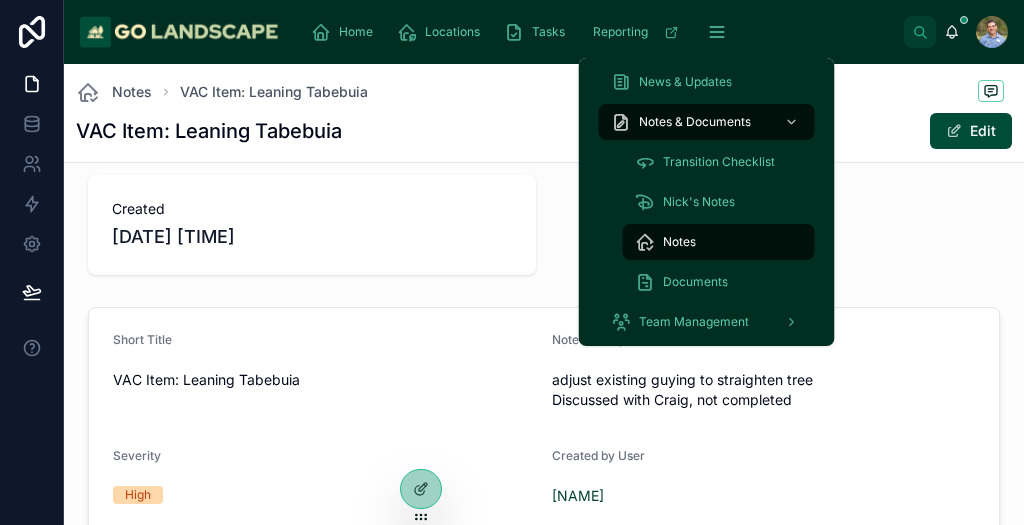 click on "Notes" at bounding box center [679, 242] 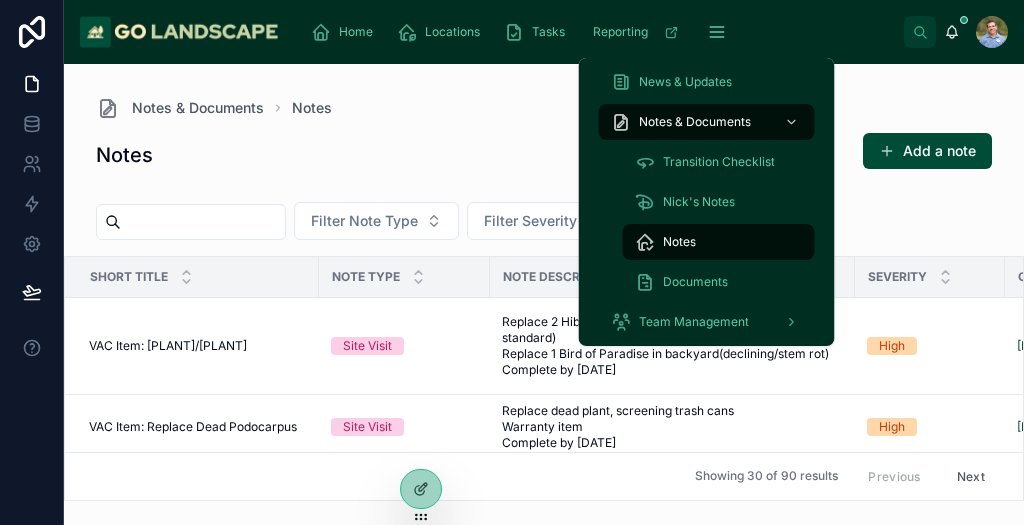 scroll, scrollTop: 0, scrollLeft: 0, axis: both 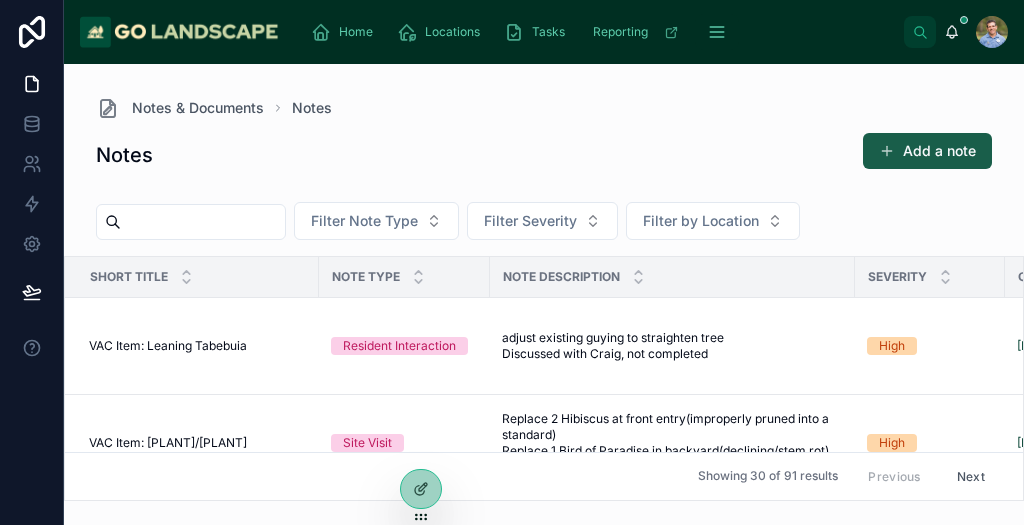 click on "Add a note" at bounding box center (927, 151) 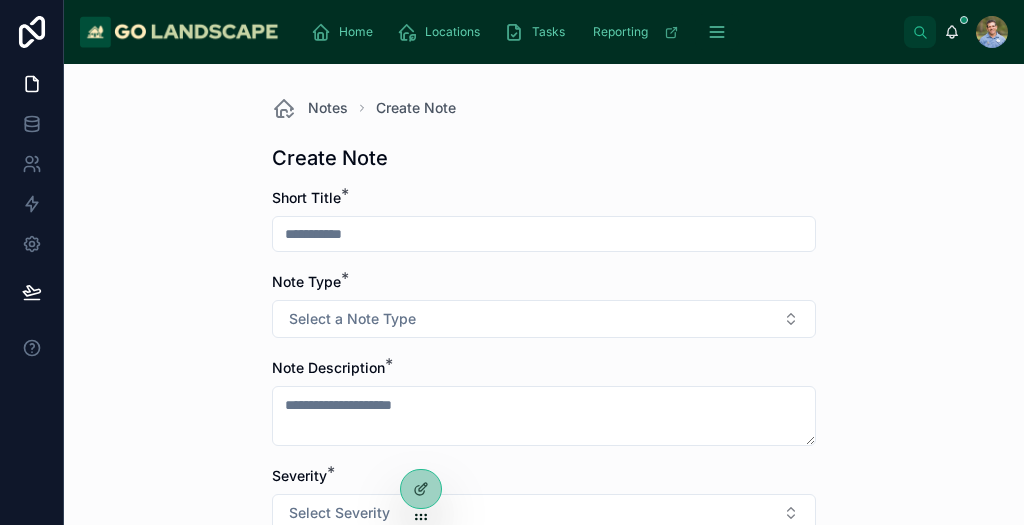click at bounding box center [544, 234] 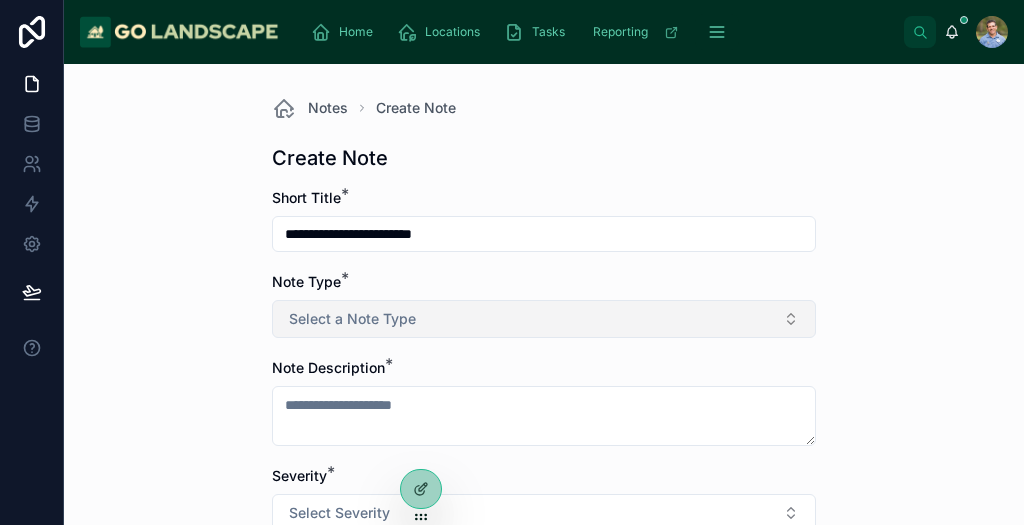 type on "**********" 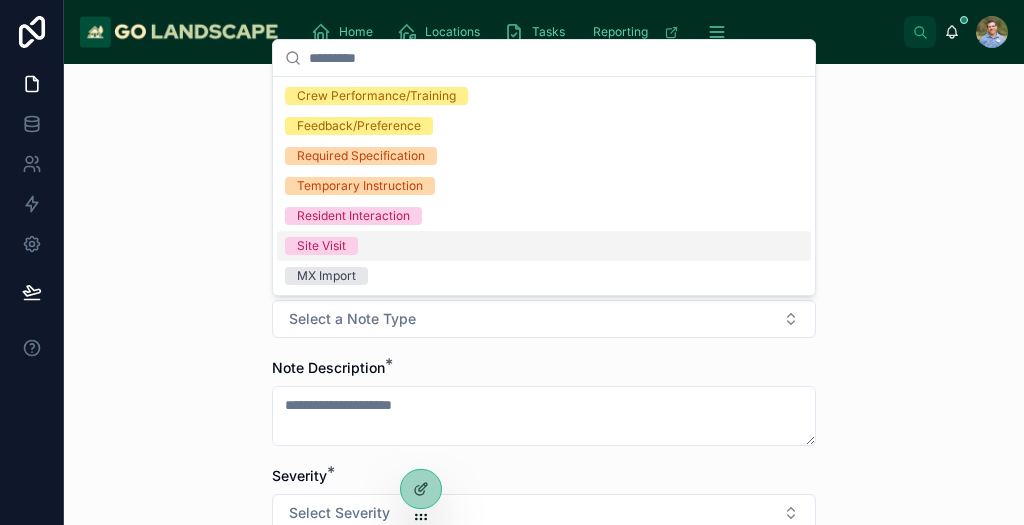click on "Site Visit" at bounding box center (321, 246) 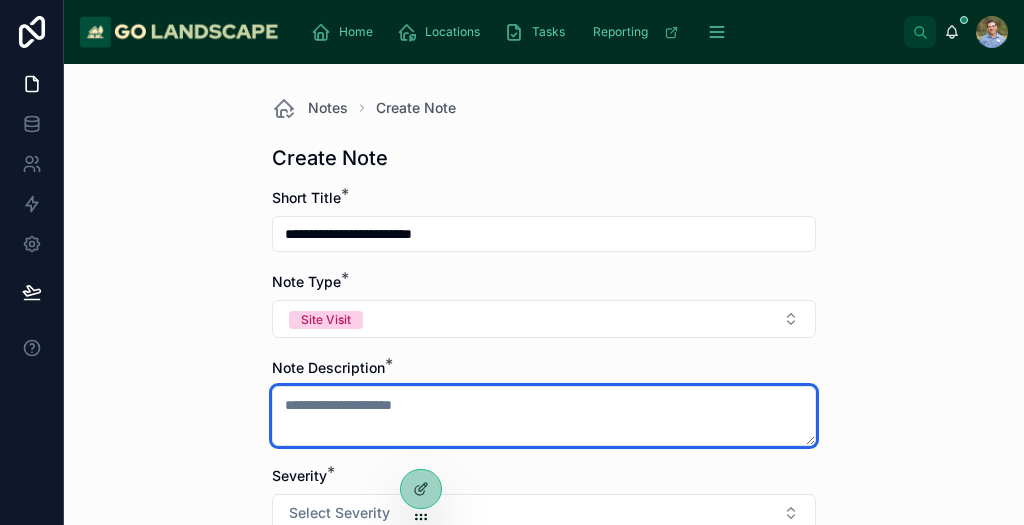 click at bounding box center (544, 416) 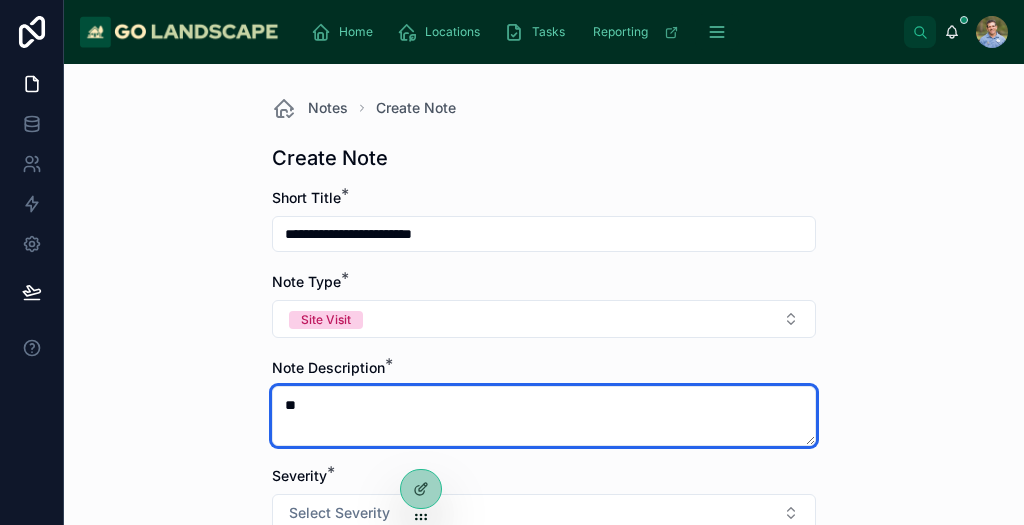 type on "*" 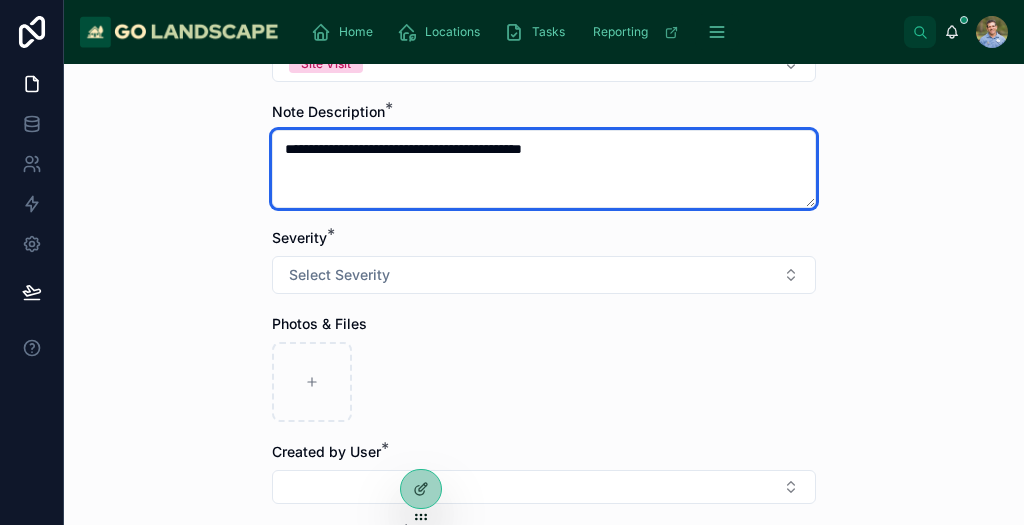 scroll, scrollTop: 204, scrollLeft: 0, axis: vertical 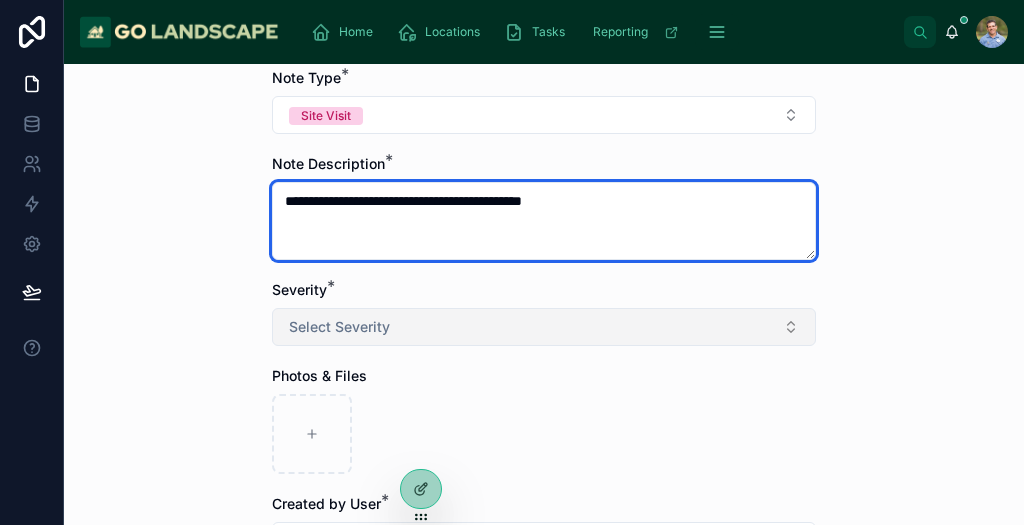 type on "**********" 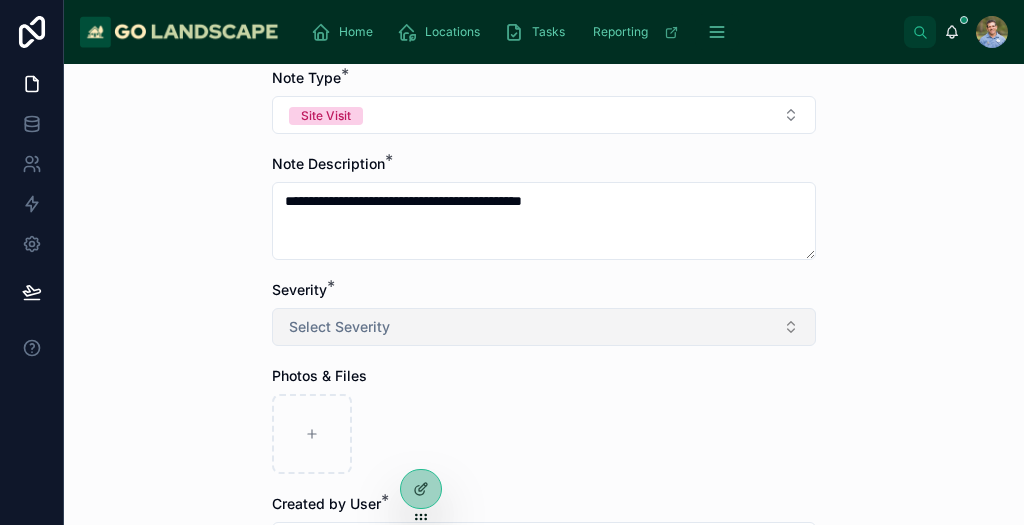click on "Select Severity" at bounding box center (544, 327) 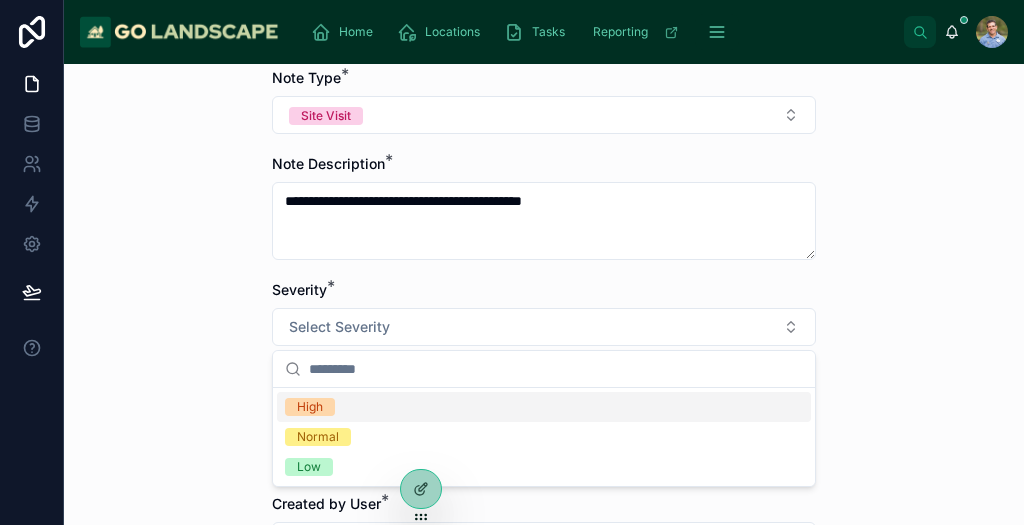 click on "High" at bounding box center [310, 407] 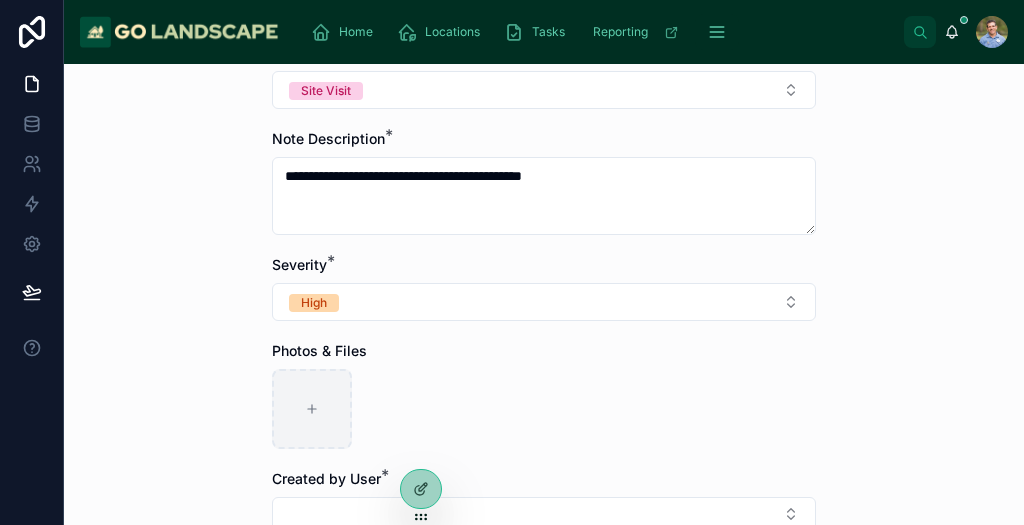 scroll, scrollTop: 235, scrollLeft: 0, axis: vertical 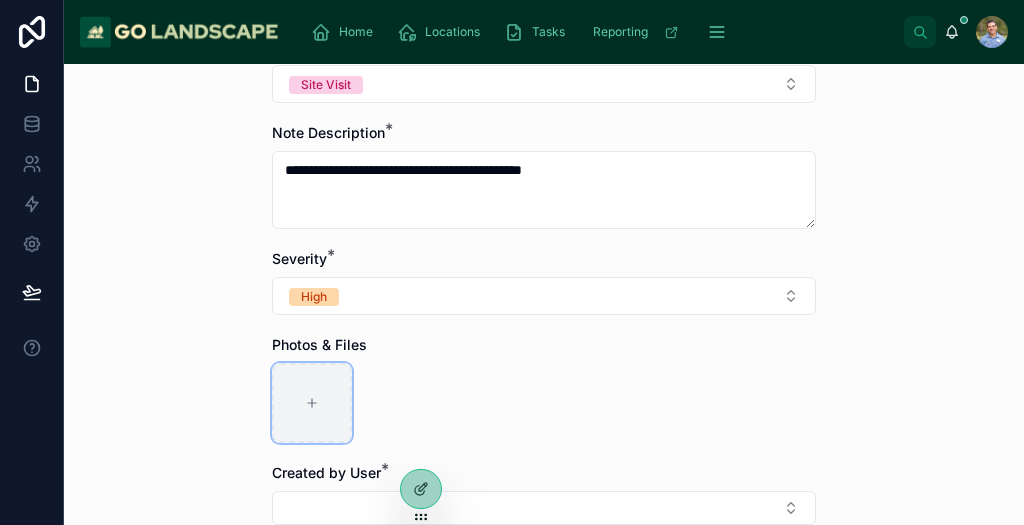 click 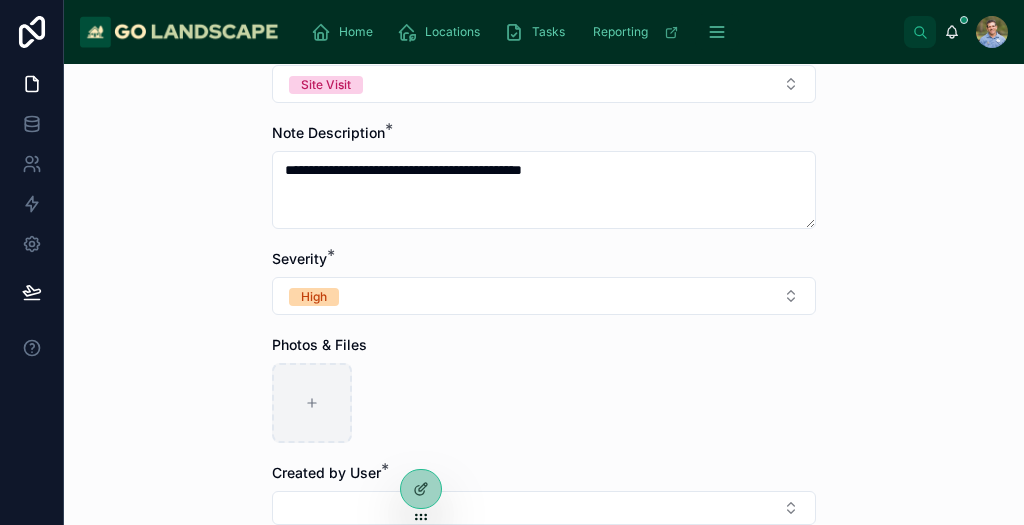 type on "**********" 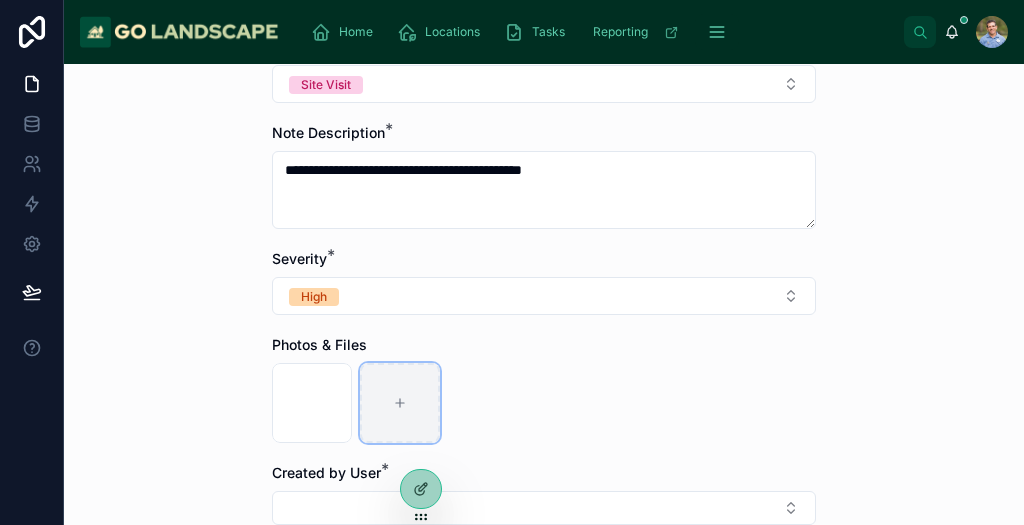 click at bounding box center (400, 403) 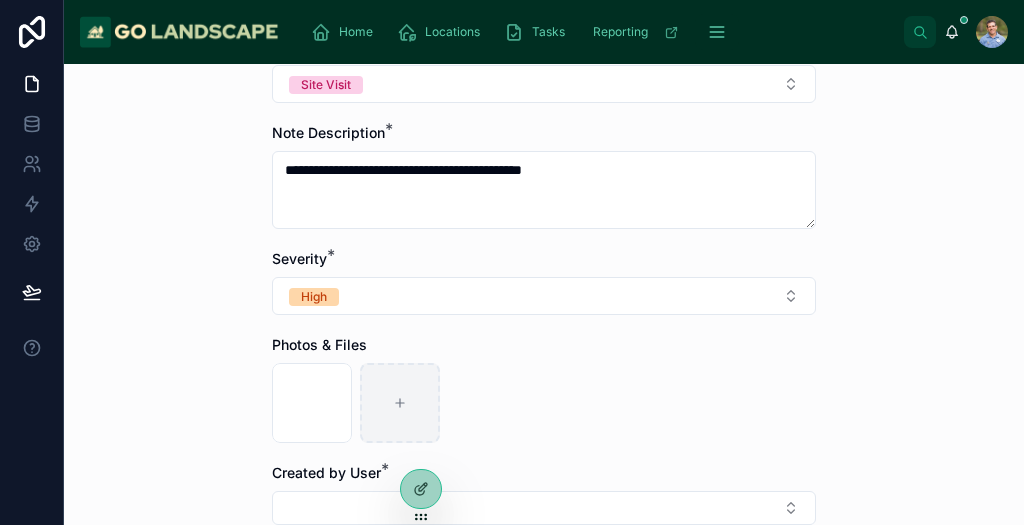 type on "**********" 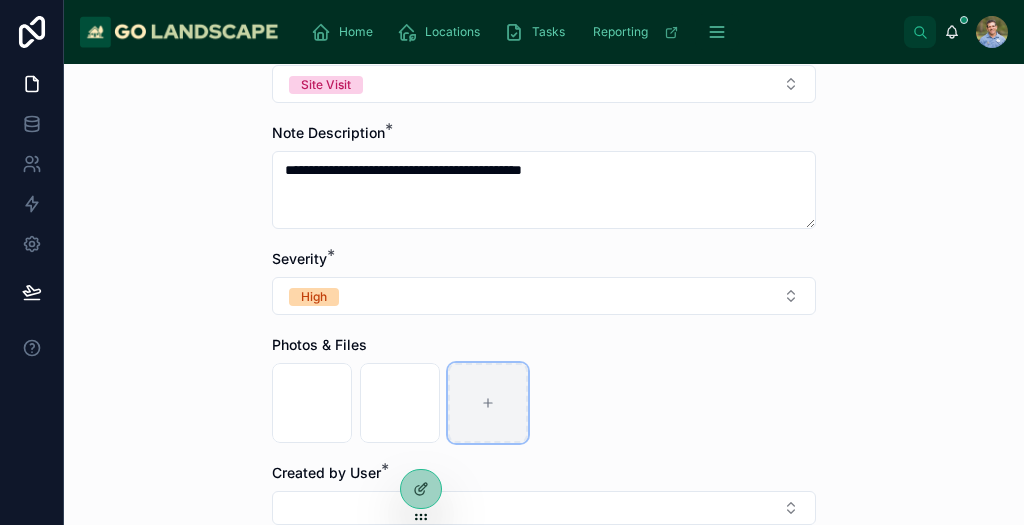 click 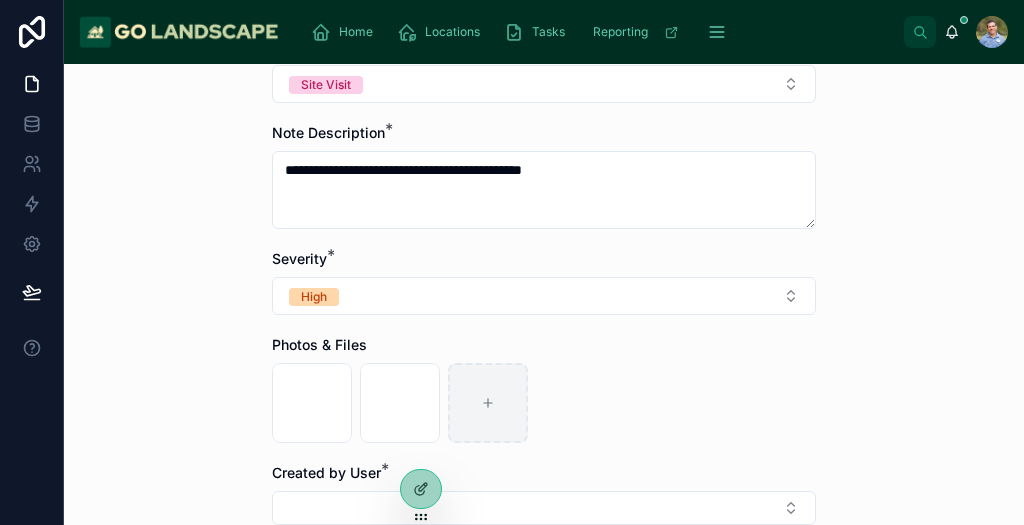 type on "**********" 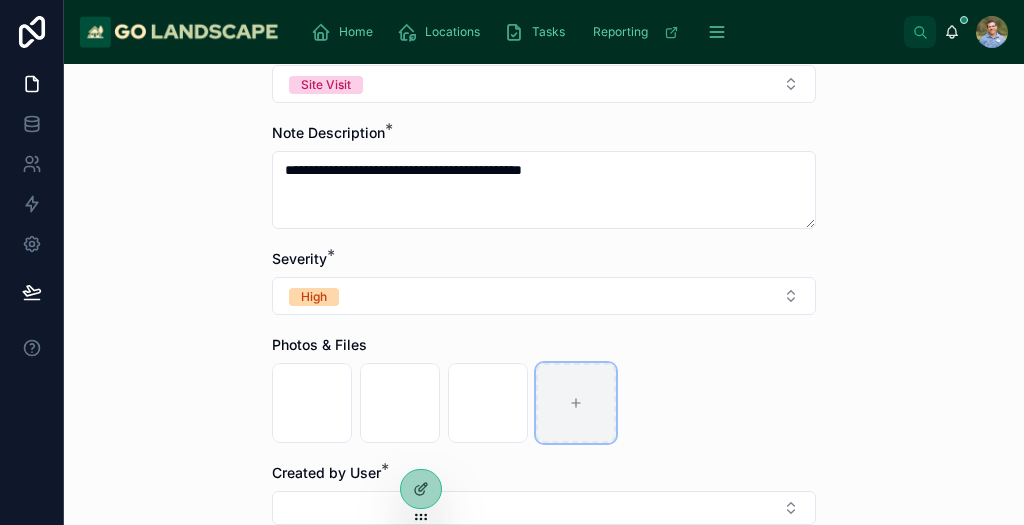 click 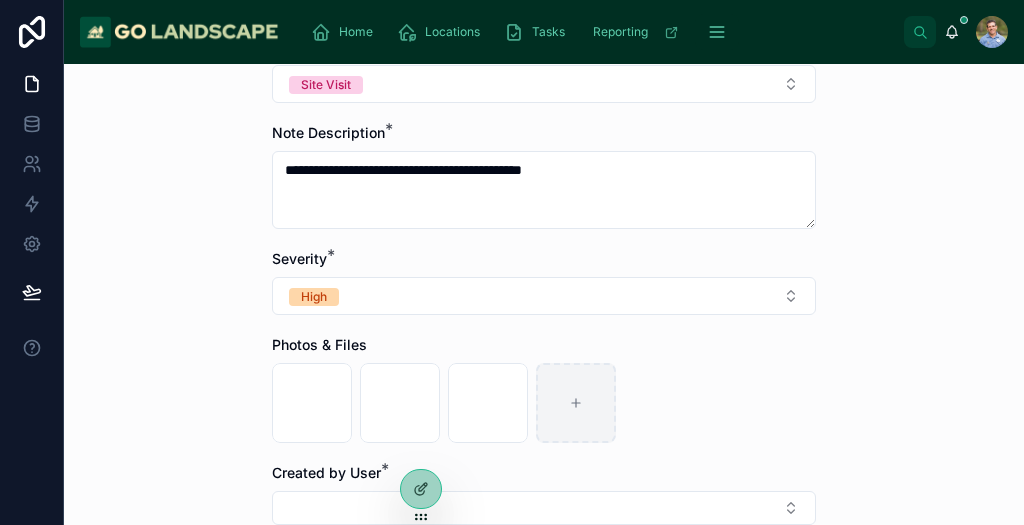 type on "**********" 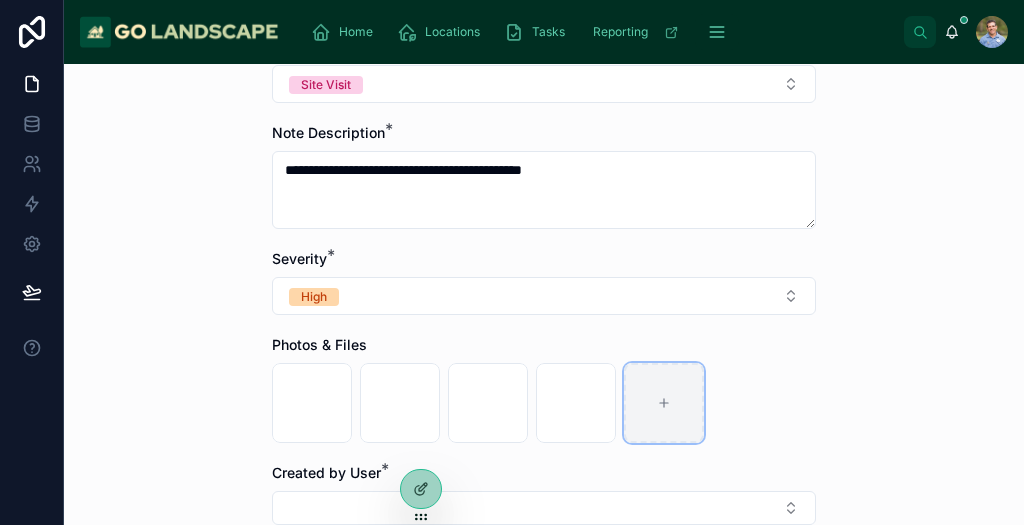click 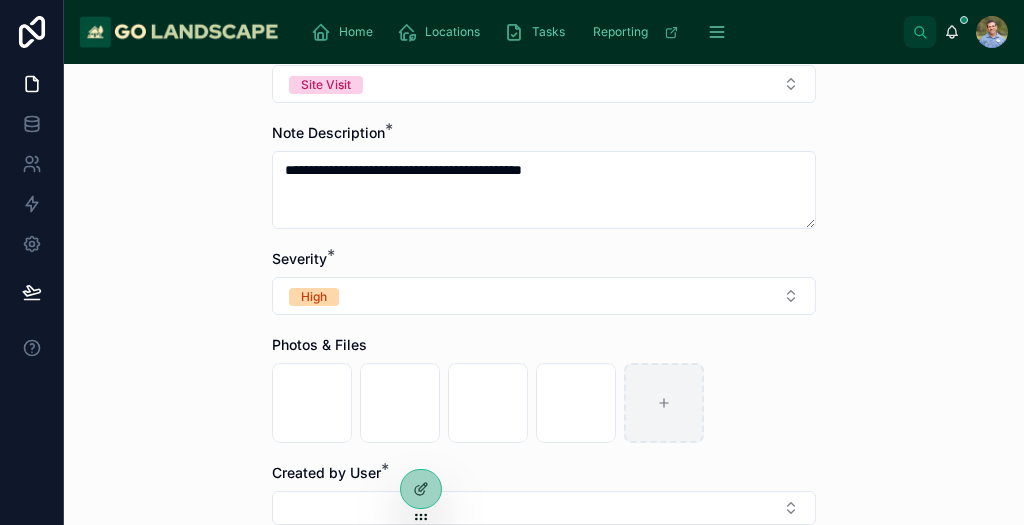 type on "**********" 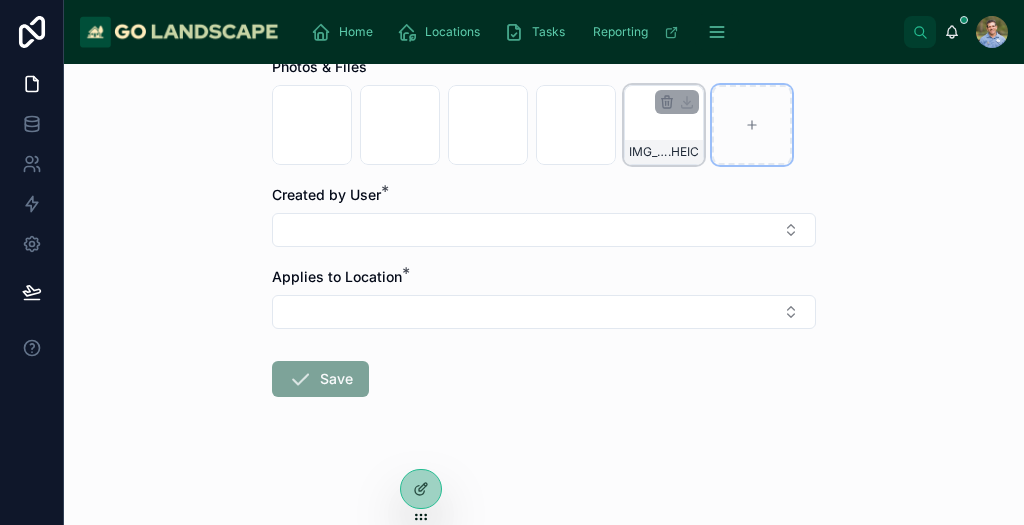scroll, scrollTop: 513, scrollLeft: 0, axis: vertical 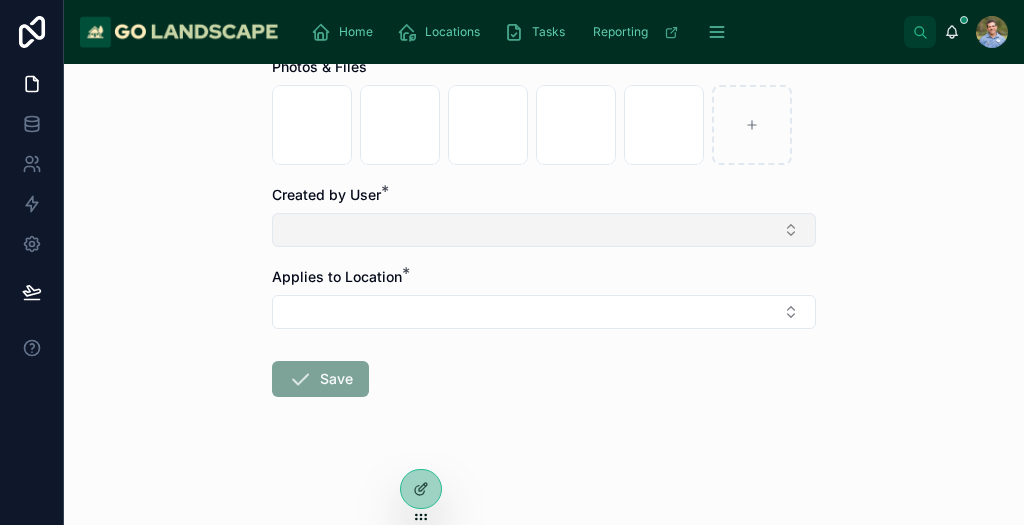 click at bounding box center [544, 230] 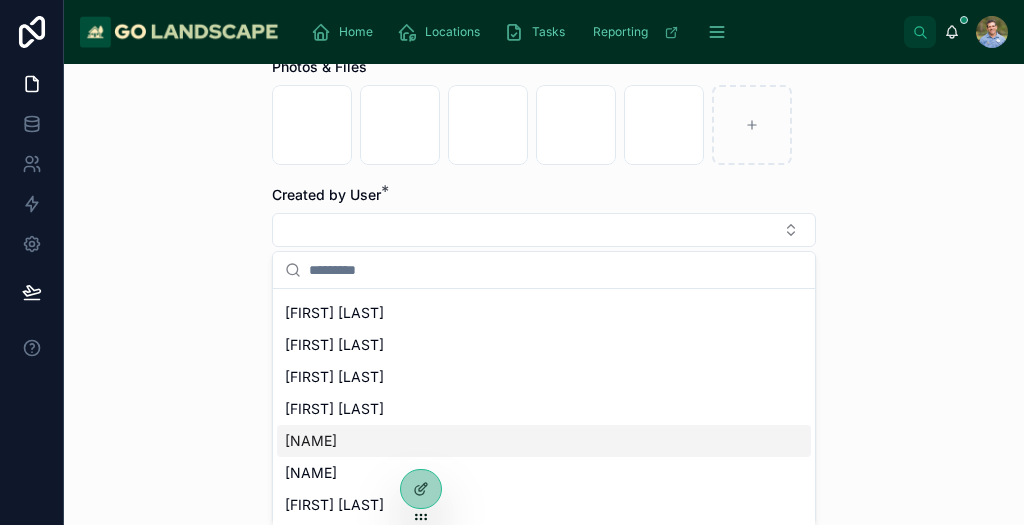 scroll, scrollTop: 92, scrollLeft: 0, axis: vertical 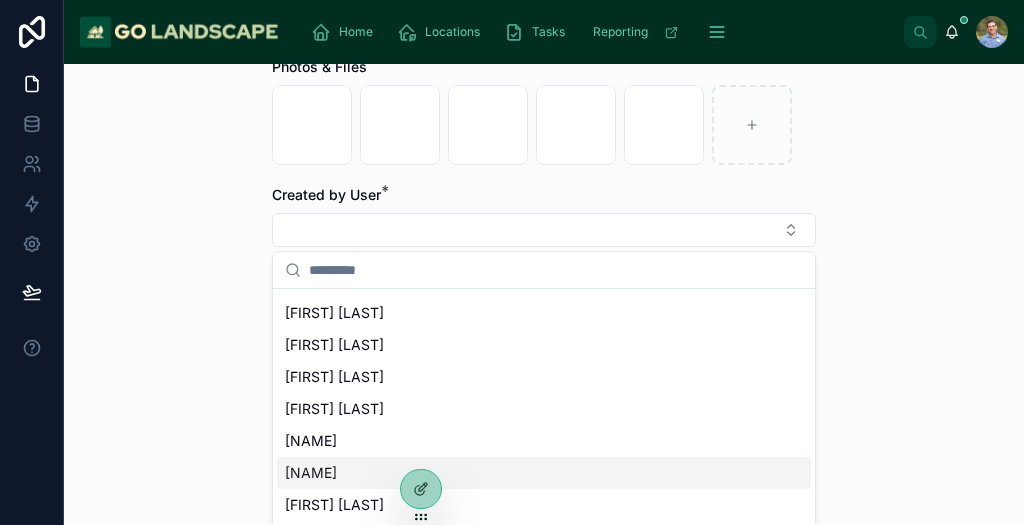 click on "[NAME]" at bounding box center [311, 473] 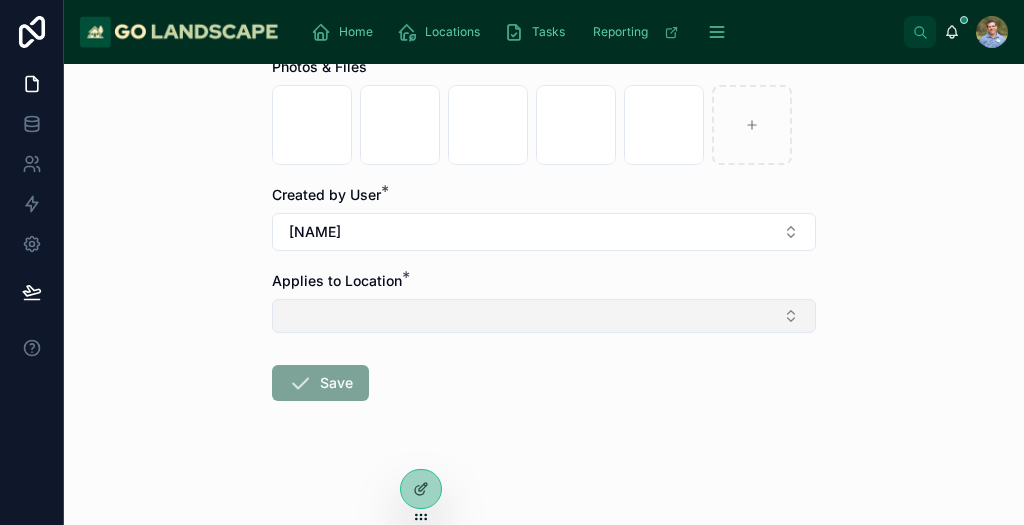 click at bounding box center [544, 316] 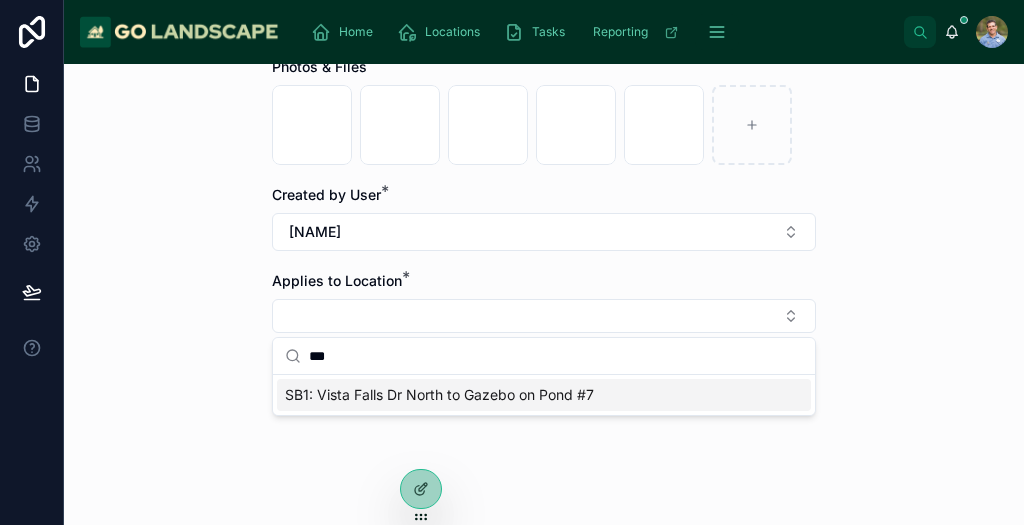 type on "***" 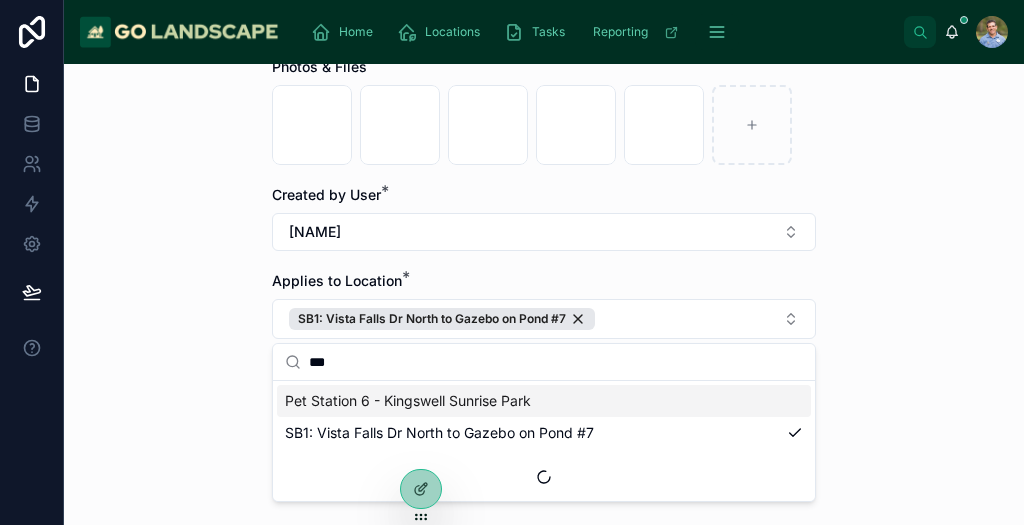 click on "**********" at bounding box center (544, 294) 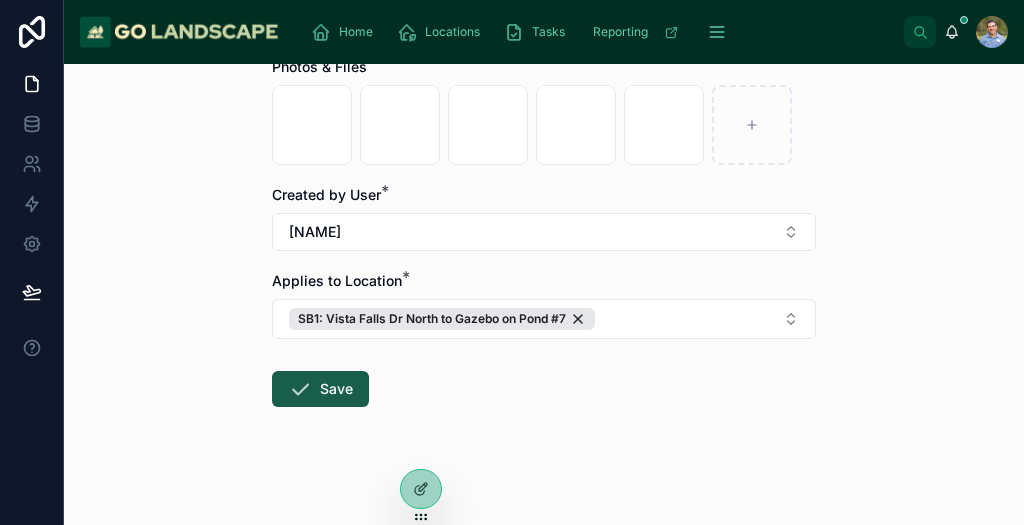 click on "Save" at bounding box center [320, 389] 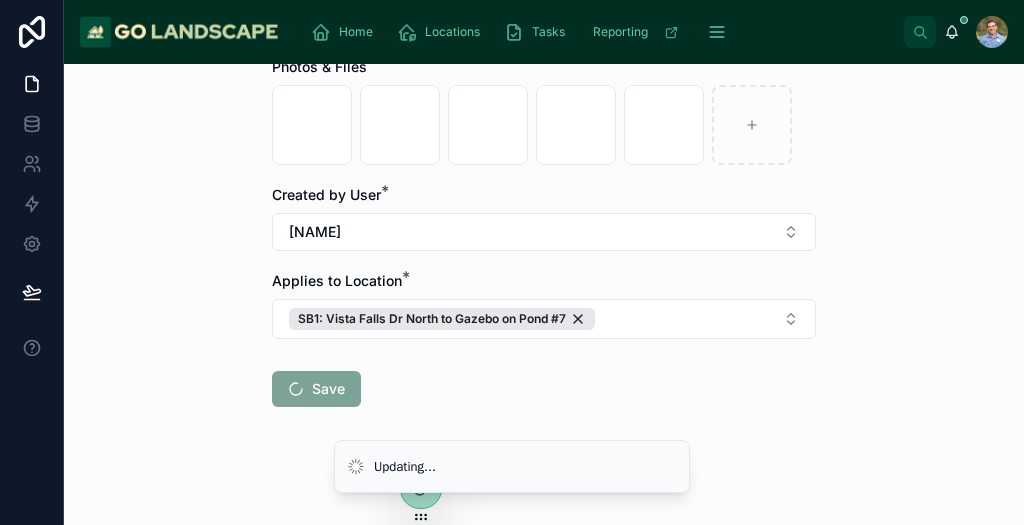 scroll, scrollTop: 106, scrollLeft: 0, axis: vertical 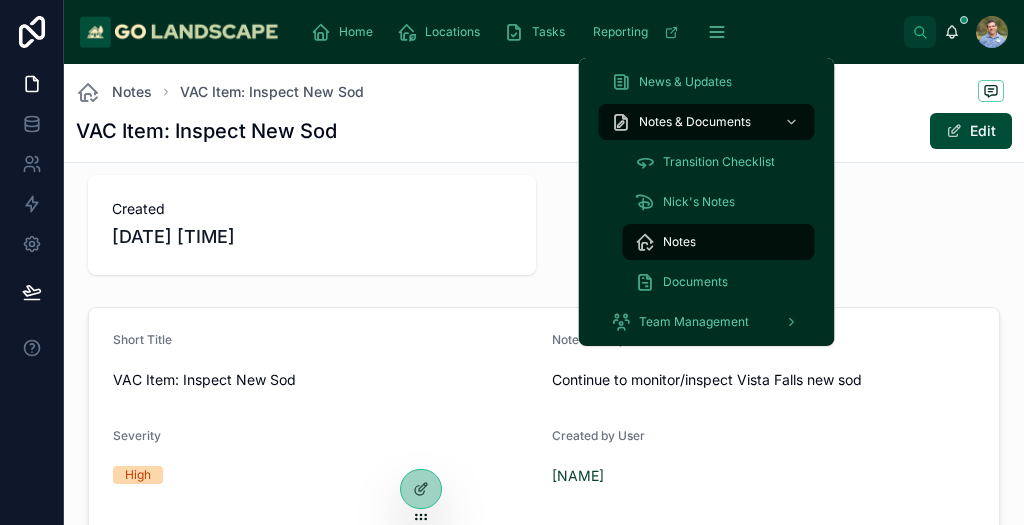 click on "Notes" at bounding box center (679, 242) 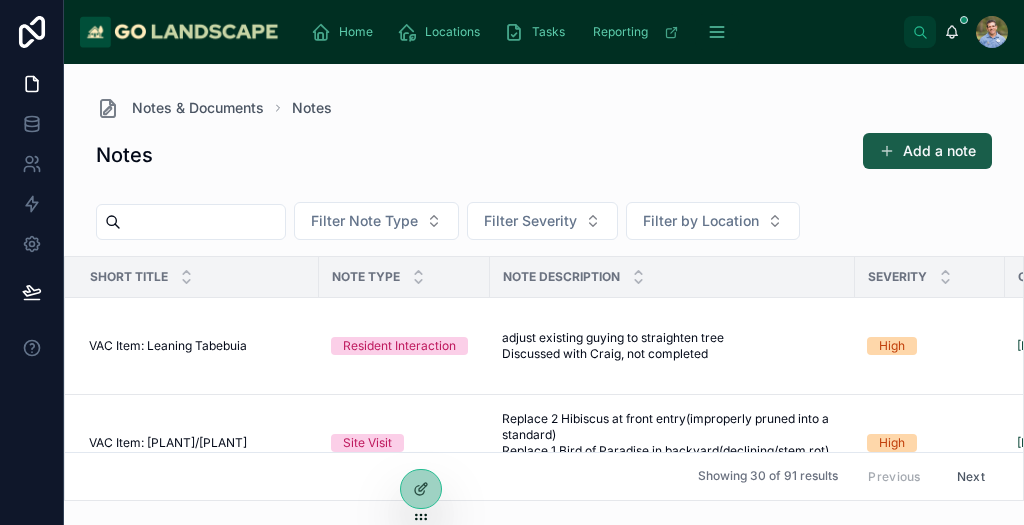 click on "Add a note" at bounding box center (927, 151) 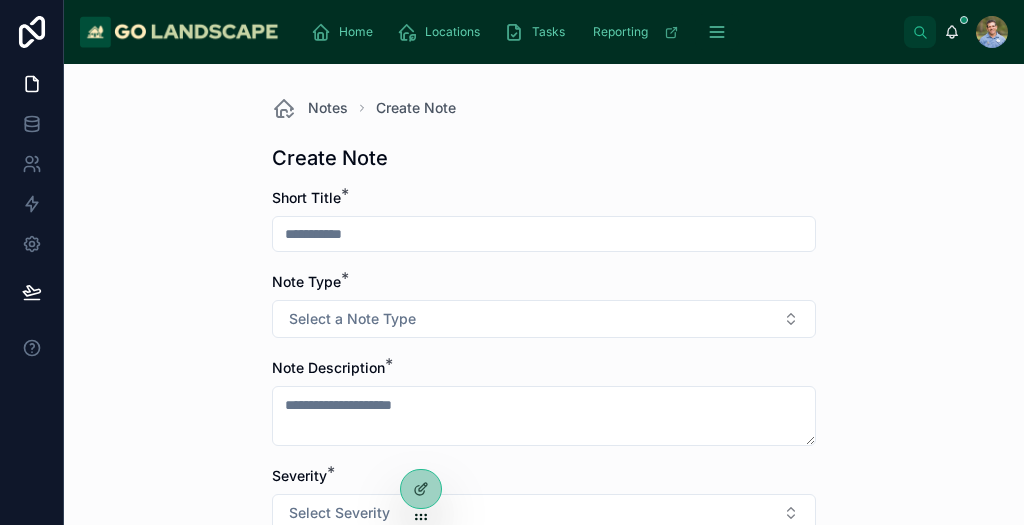 click at bounding box center [544, 234] 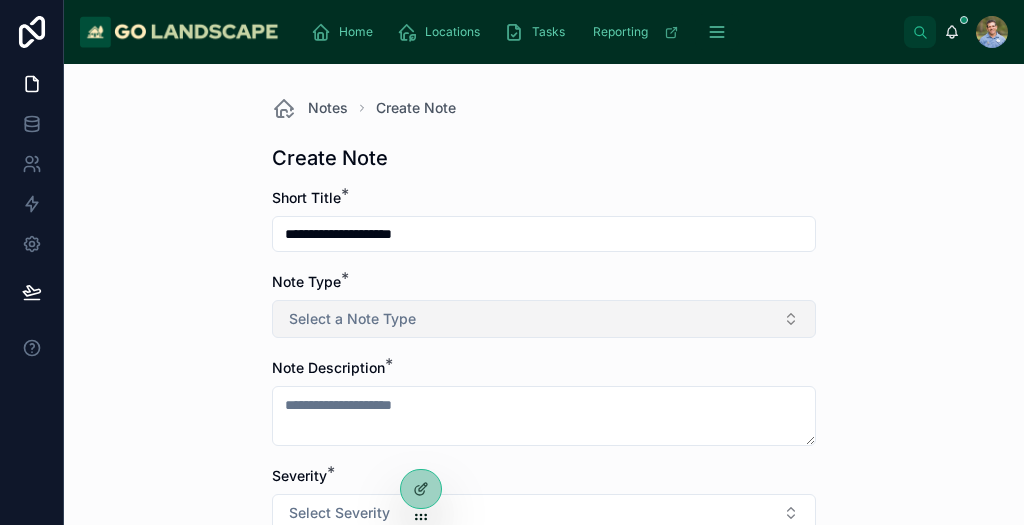 type on "**********" 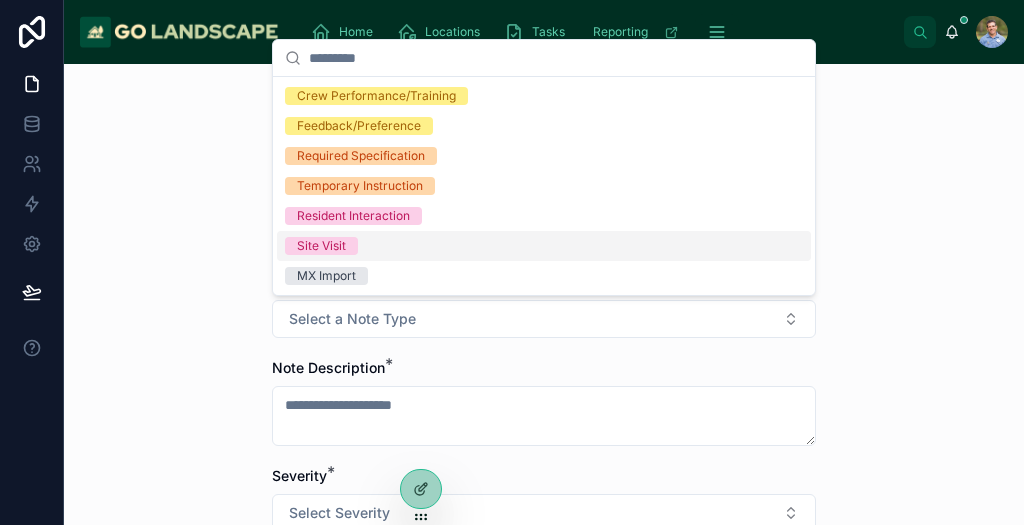 click on "Site Visit" at bounding box center [321, 246] 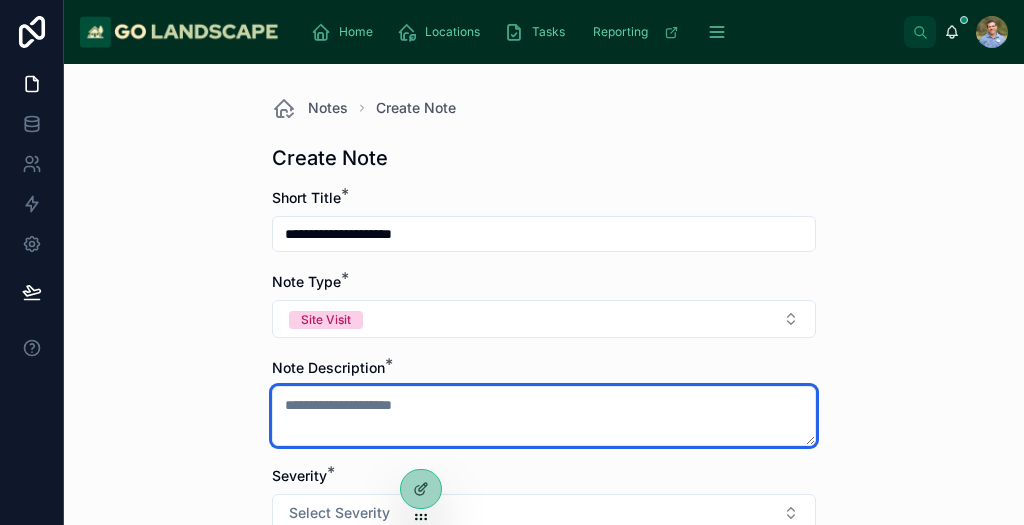 click at bounding box center (544, 416) 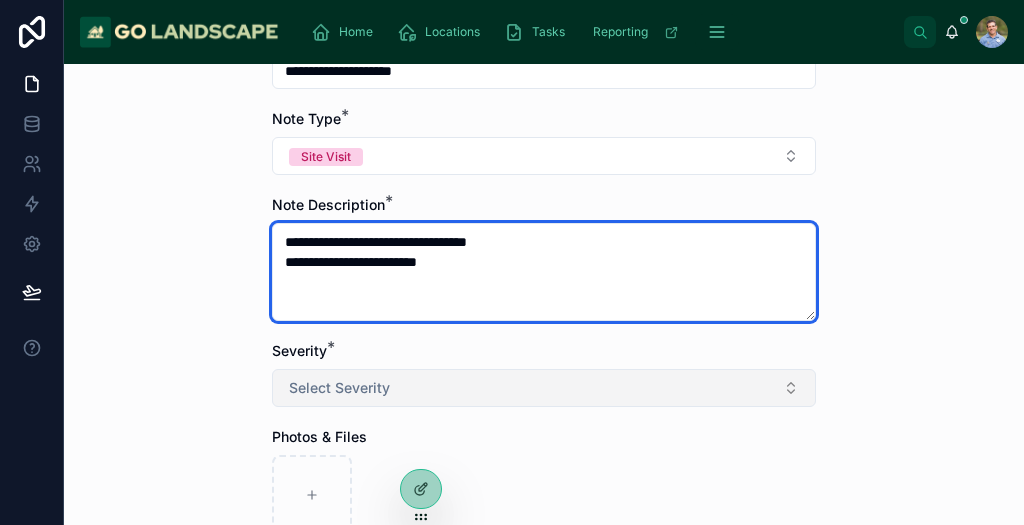 scroll, scrollTop: 164, scrollLeft: 0, axis: vertical 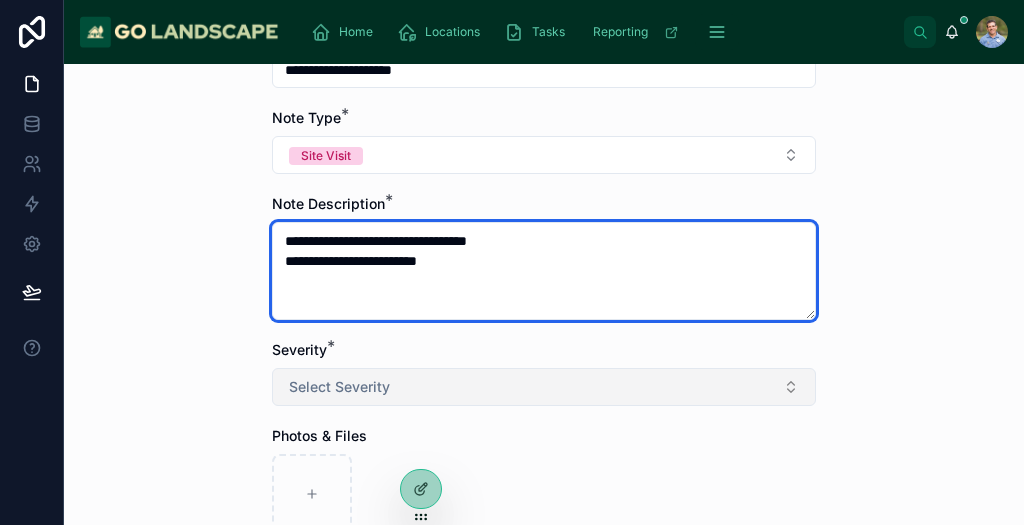 type on "**********" 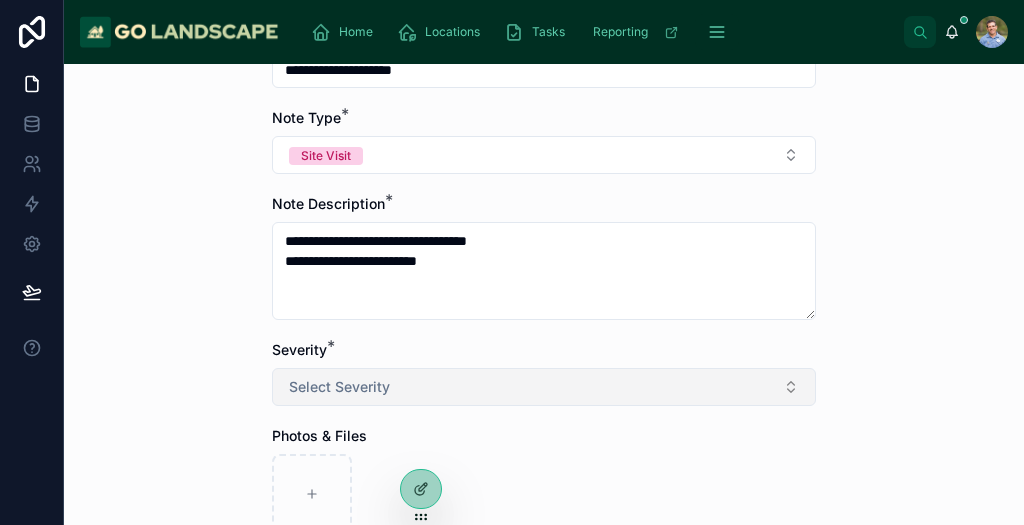 click on "Select Severity" at bounding box center [339, 387] 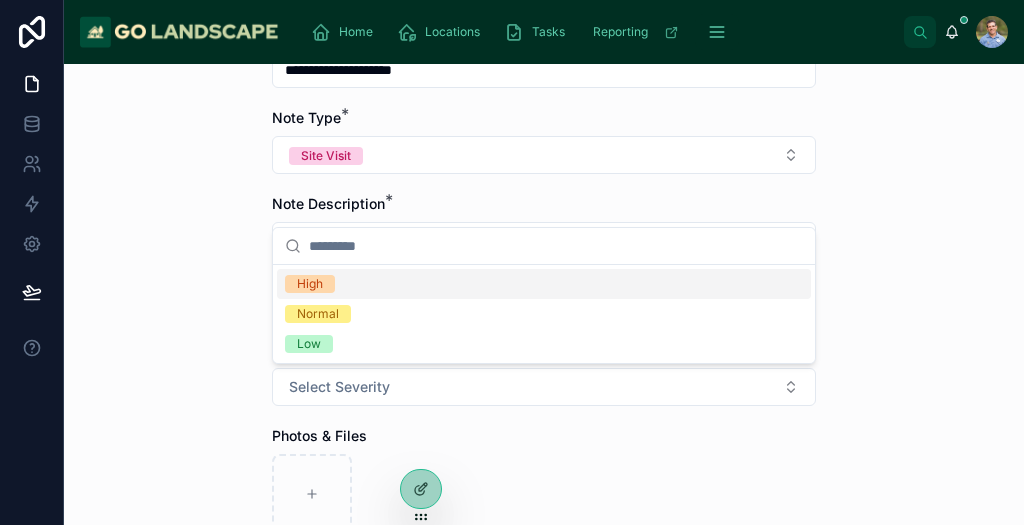 click on "High" at bounding box center [310, 284] 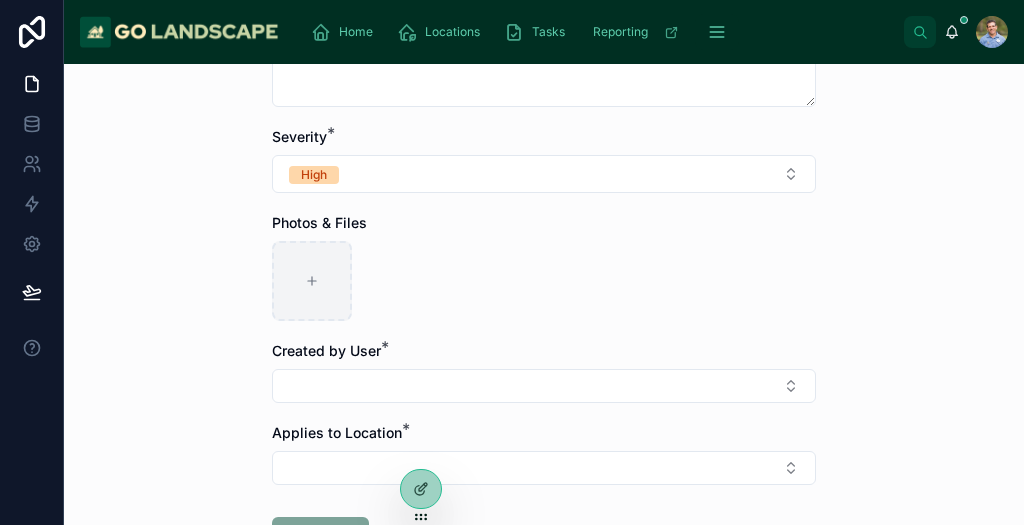 scroll, scrollTop: 379, scrollLeft: 0, axis: vertical 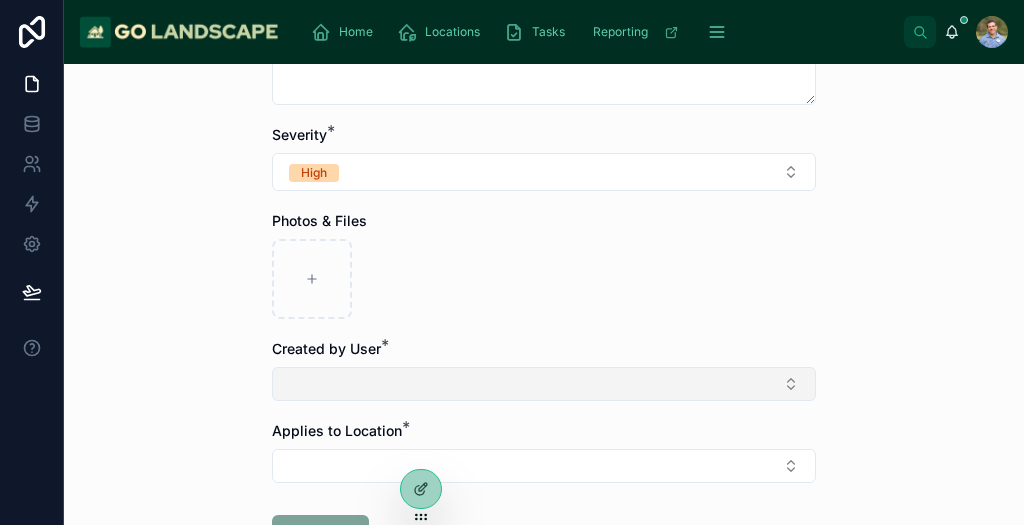 click at bounding box center [544, 384] 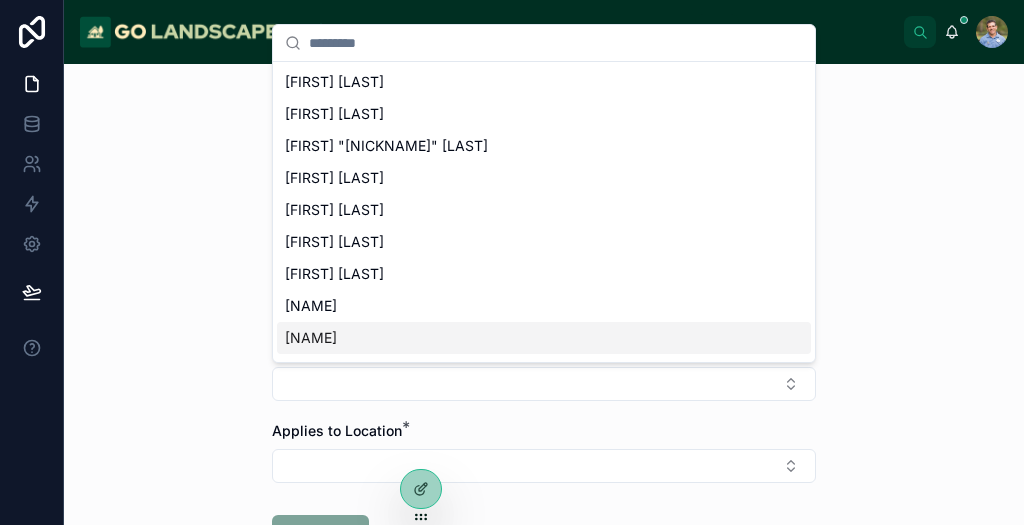 click on "[NAME]" at bounding box center [544, 338] 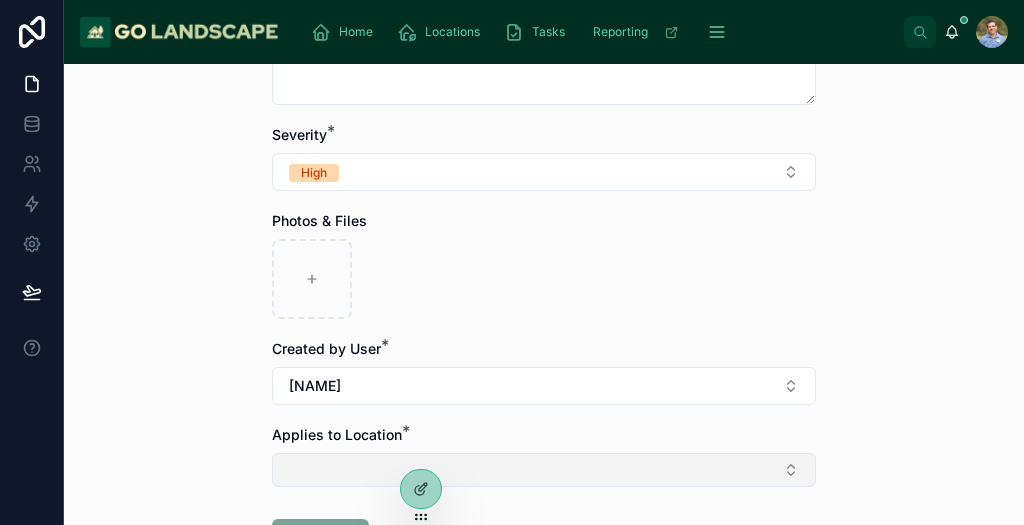 click at bounding box center (544, 470) 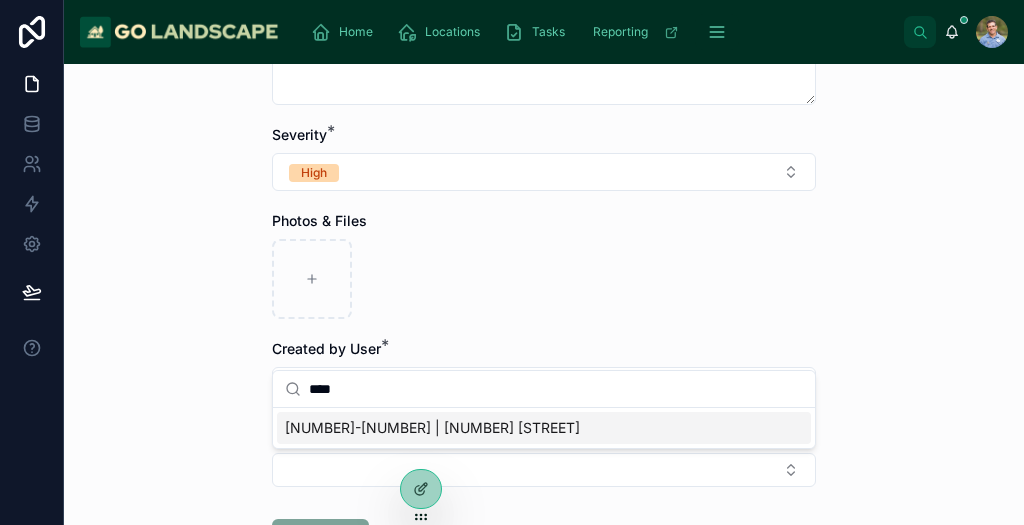 type on "****" 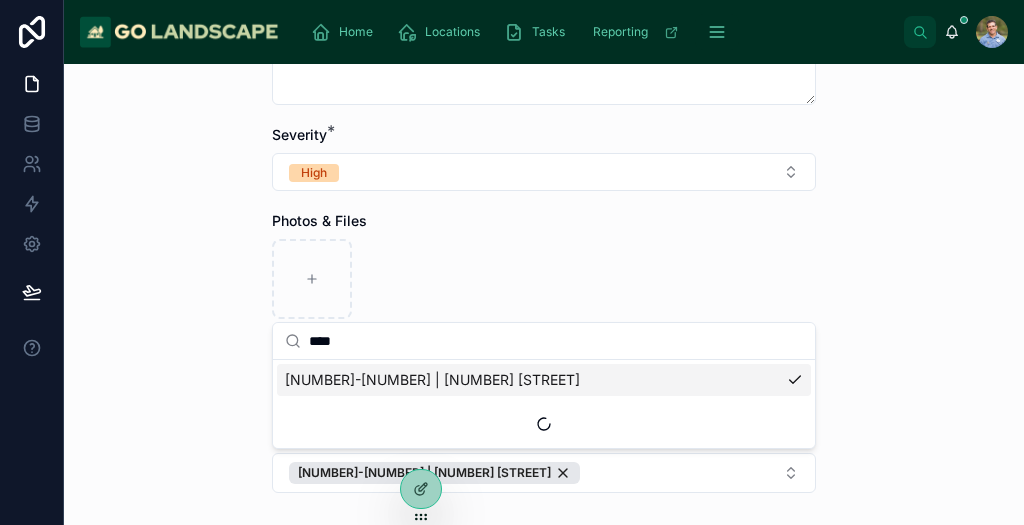 click on "**********" at bounding box center (544, 294) 